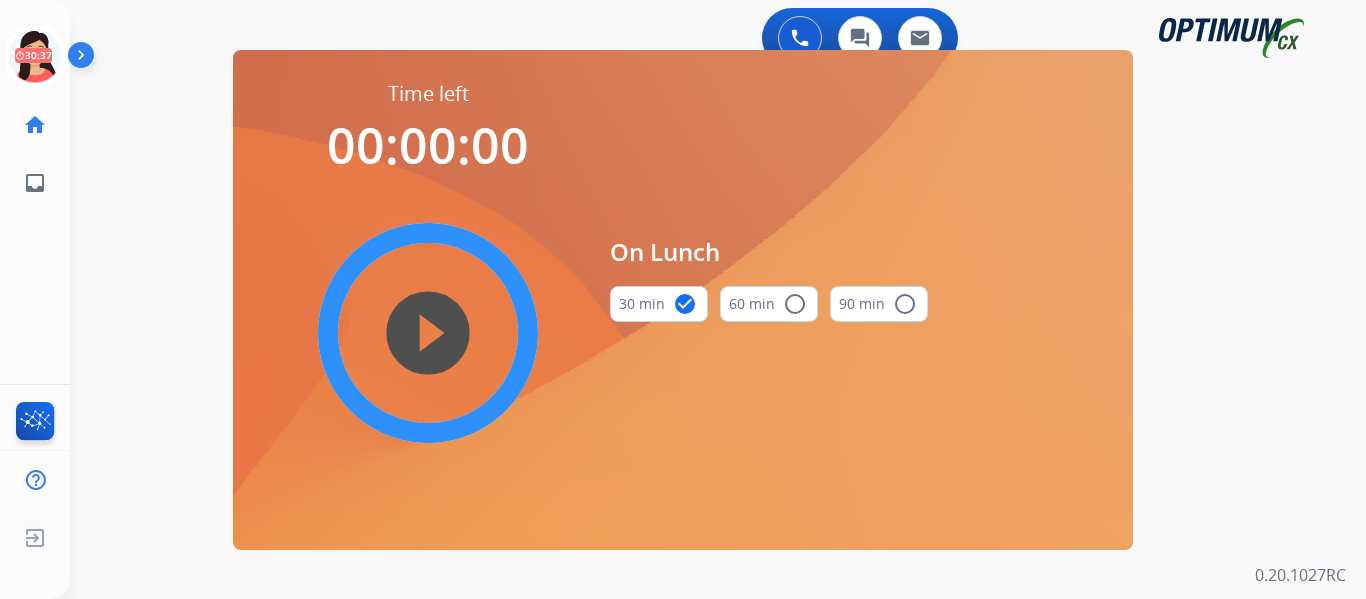 scroll, scrollTop: 0, scrollLeft: 0, axis: both 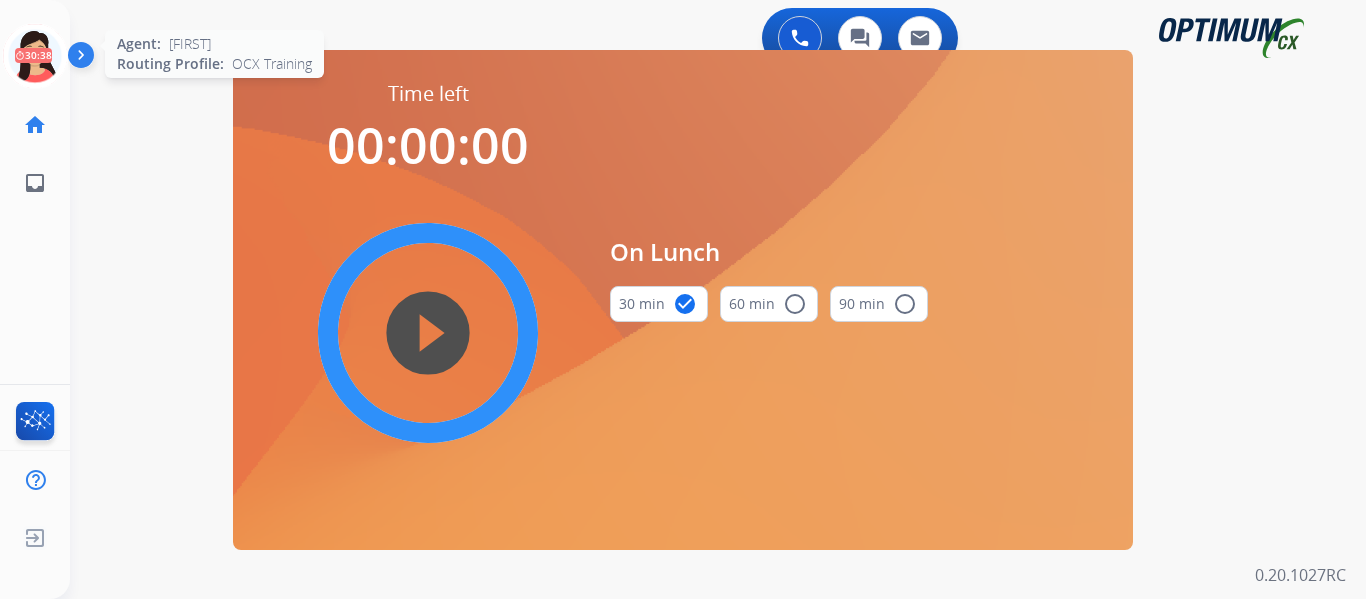 click 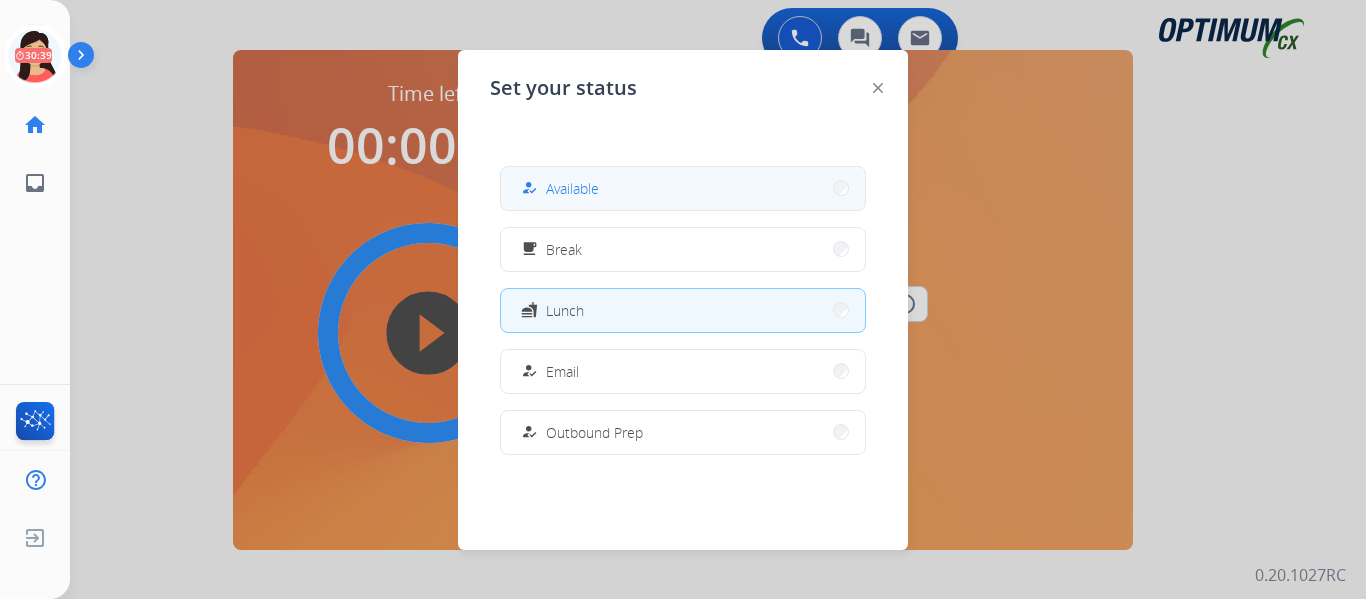 click on "Available" at bounding box center (572, 188) 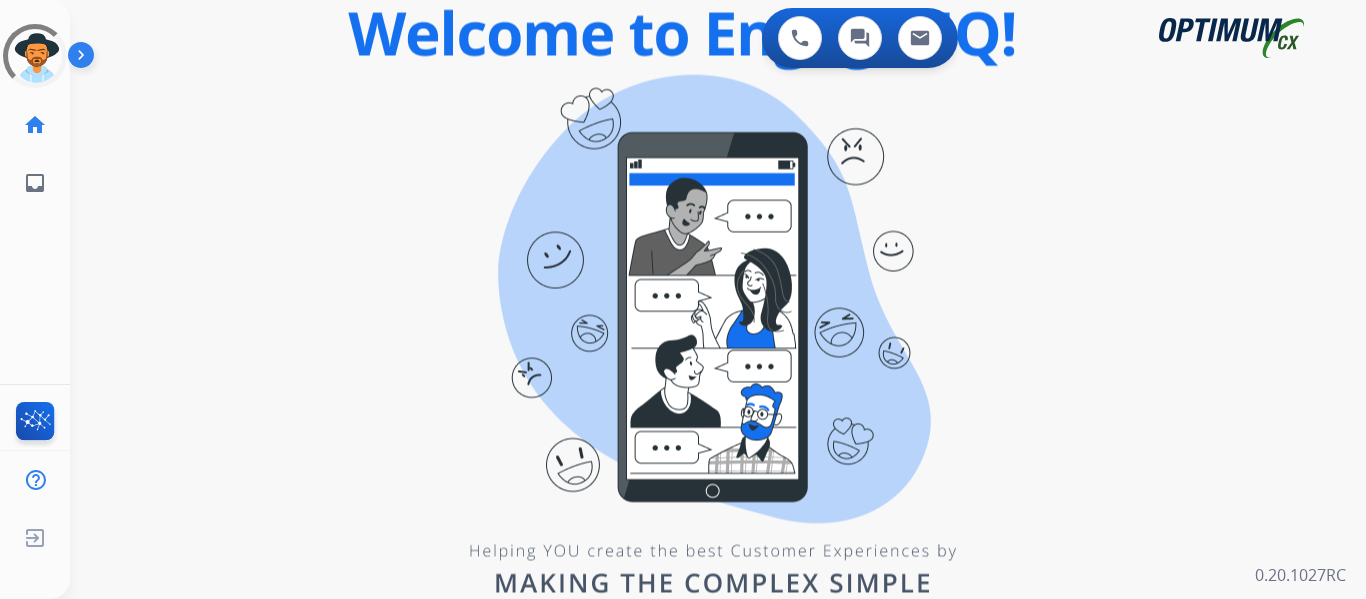 scroll, scrollTop: 0, scrollLeft: 0, axis: both 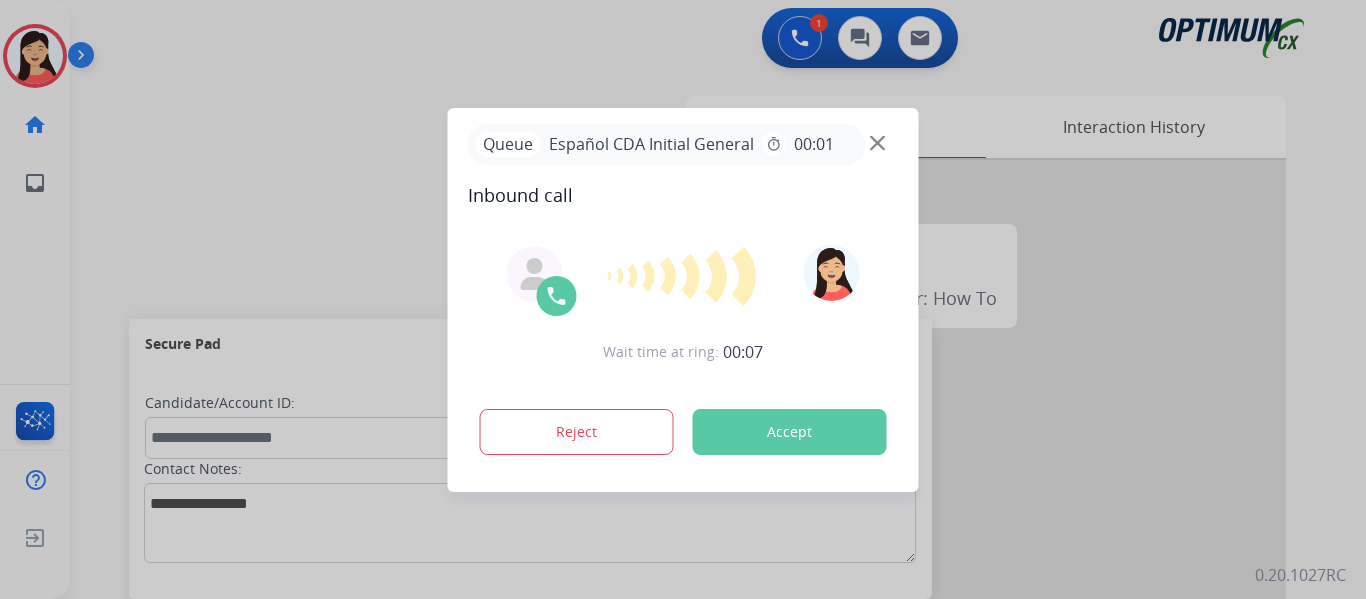 click on "Accept" at bounding box center [790, 432] 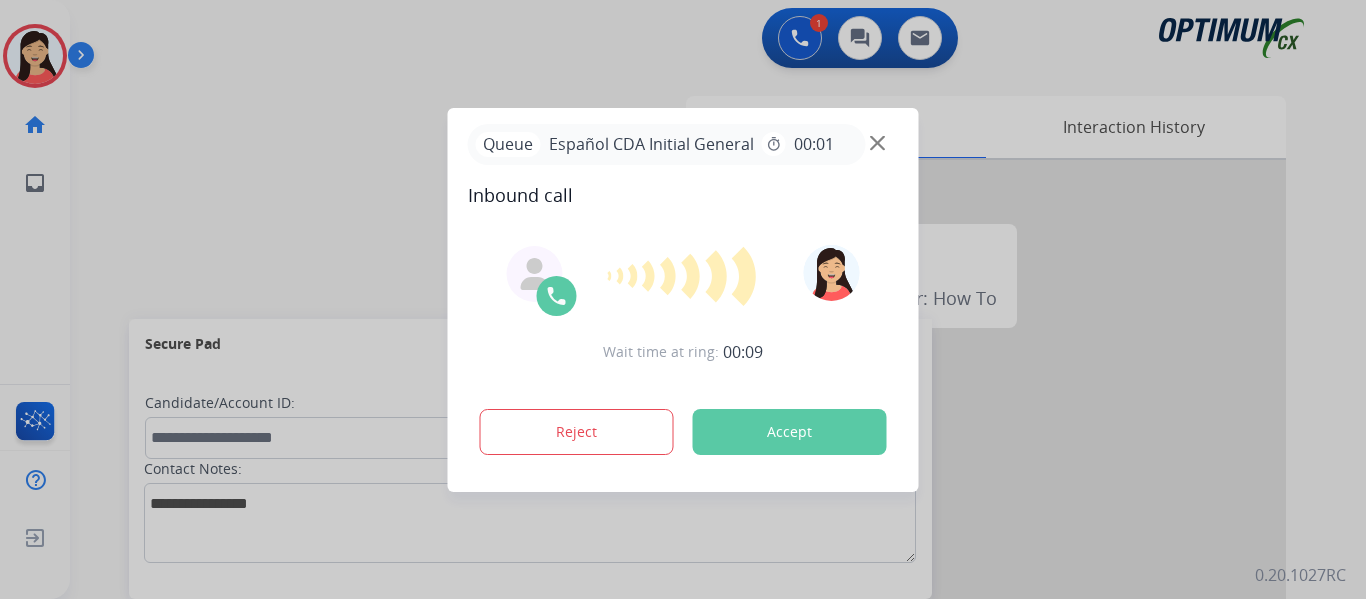 drag, startPoint x: 758, startPoint y: 438, endPoint x: 771, endPoint y: 448, distance: 16.40122 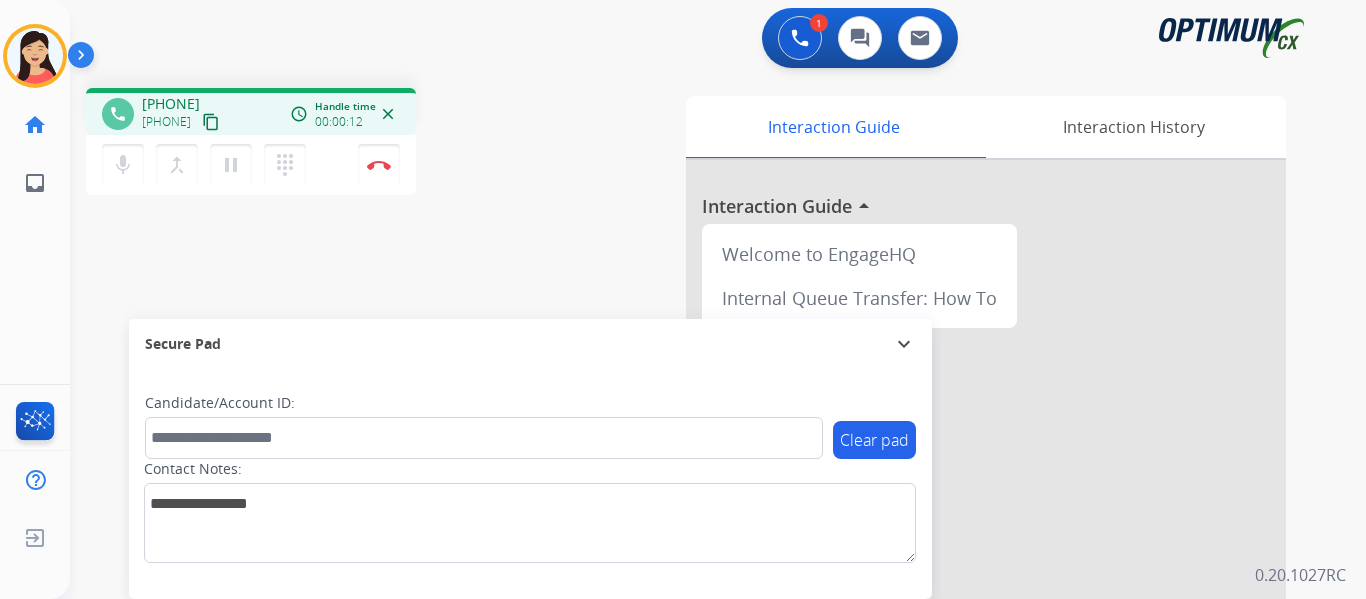 click on "content_copy" at bounding box center [211, 122] 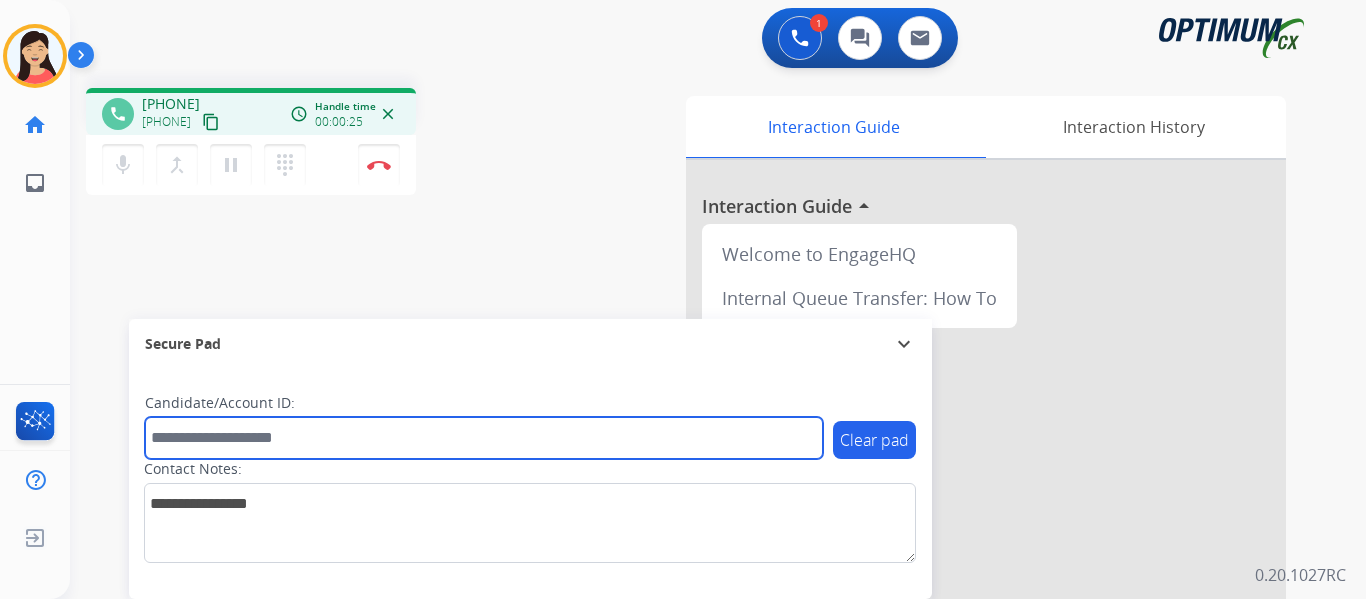 click at bounding box center [484, 438] 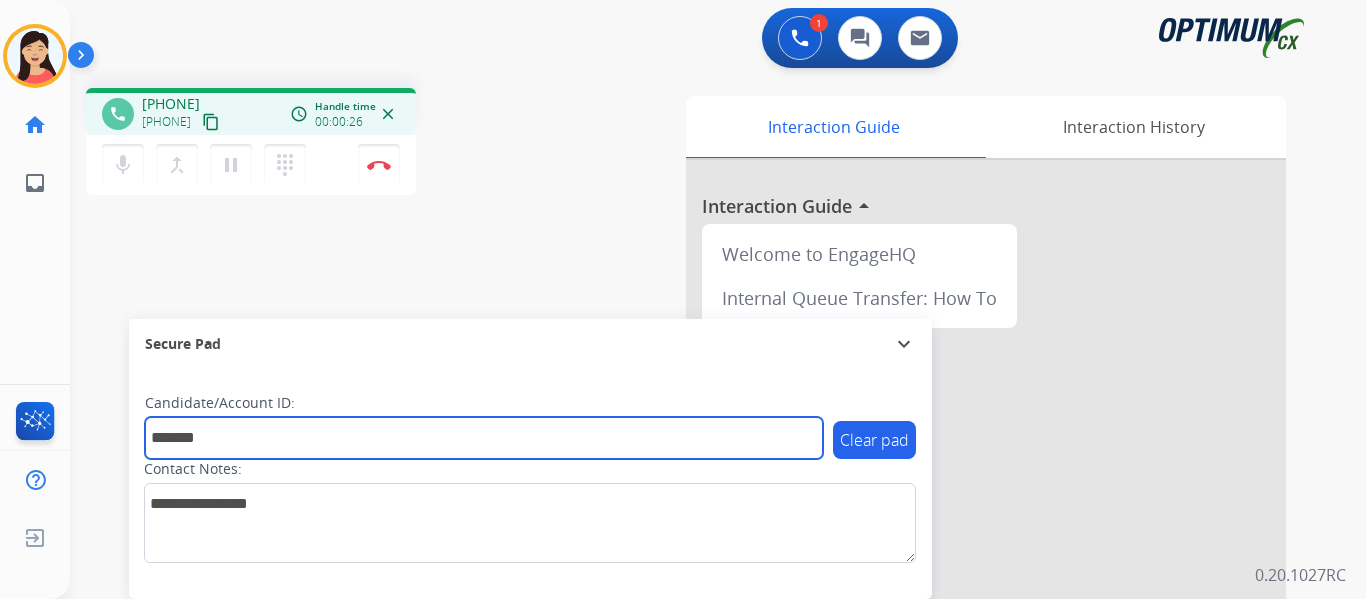 type on "*******" 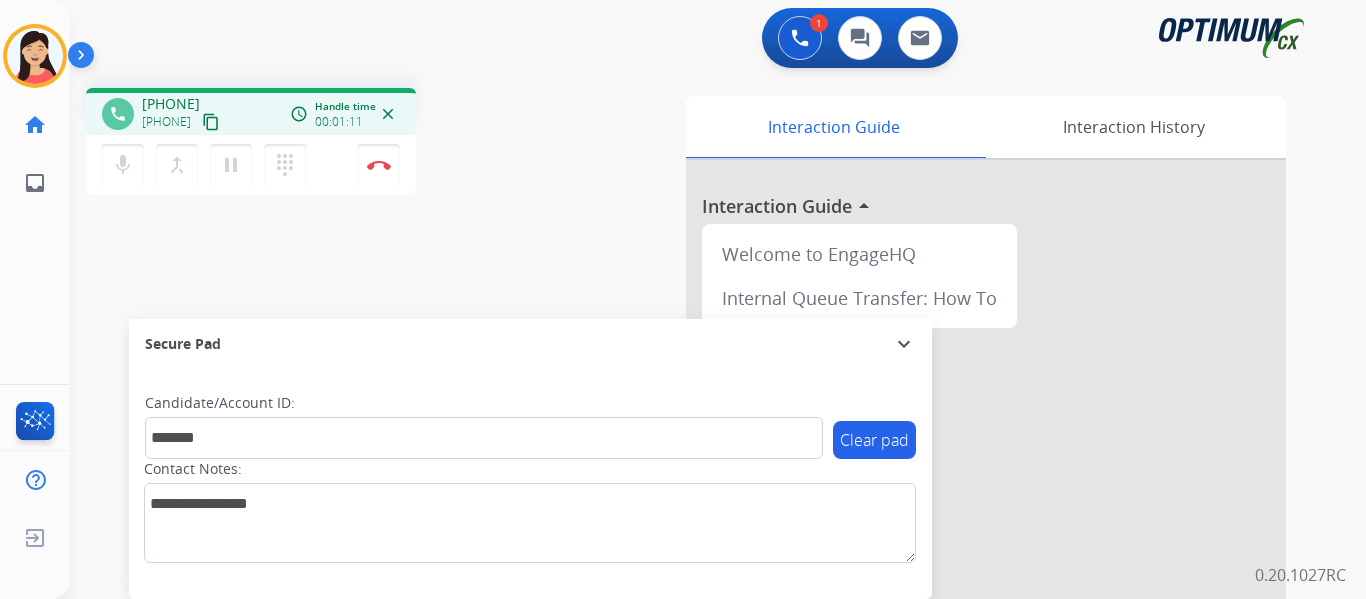 click on "phone +18456334890 +18456334890 content_copy access_time Call metrics Queue   00:11 Hold   00:00 Talk   01:01 Total   01:11 Handle time 00:01:11 close mic Mute merge_type Bridge pause Hold dialpad Dialpad Disconnect swap_horiz Break voice bridge close_fullscreen Connect 3-Way Call merge_type Separate 3-Way Call" at bounding box center (333, 144) 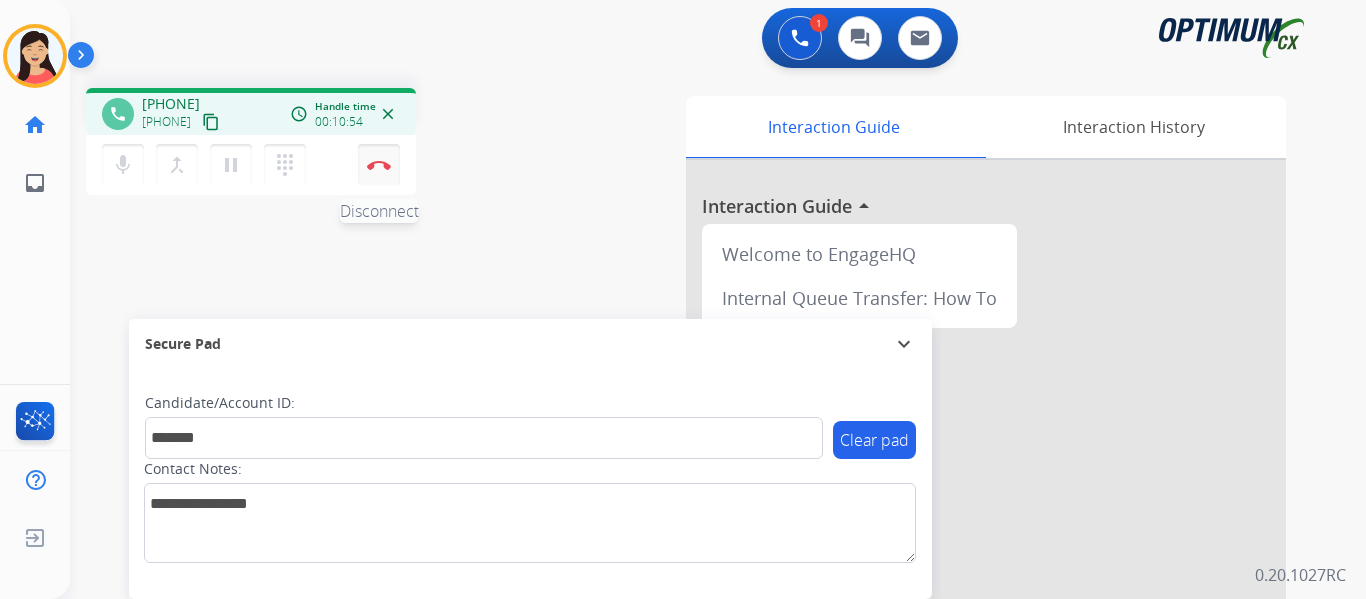 click at bounding box center [379, 165] 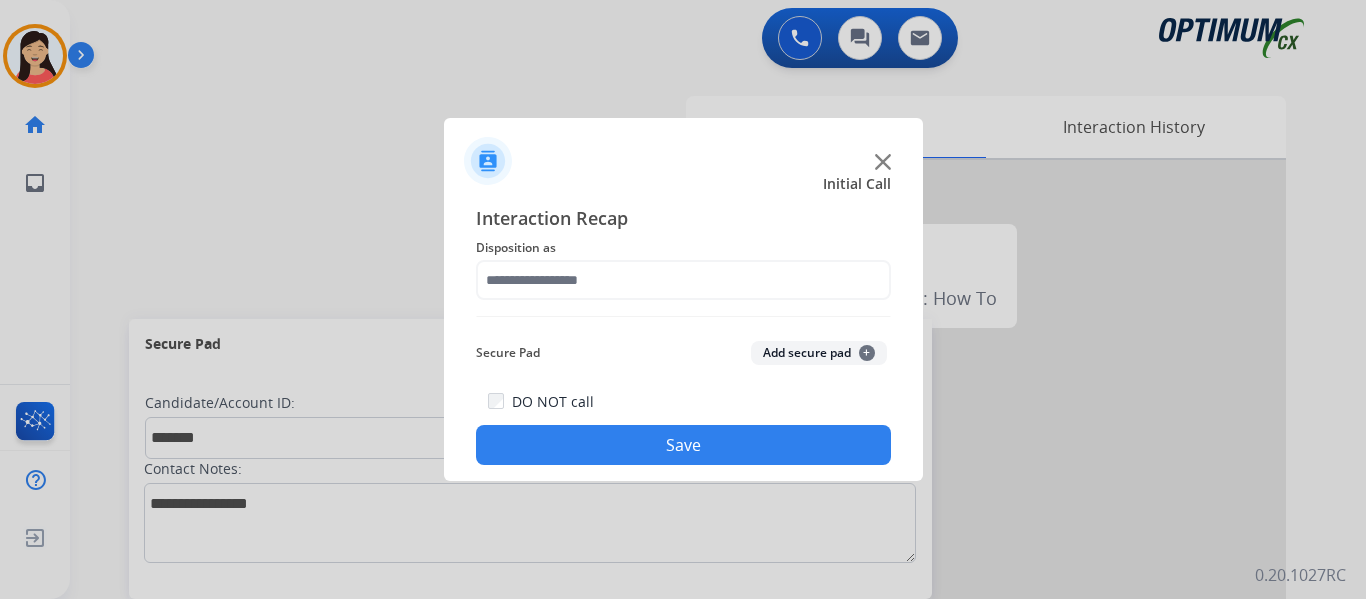 click on "Add secure pad  +" 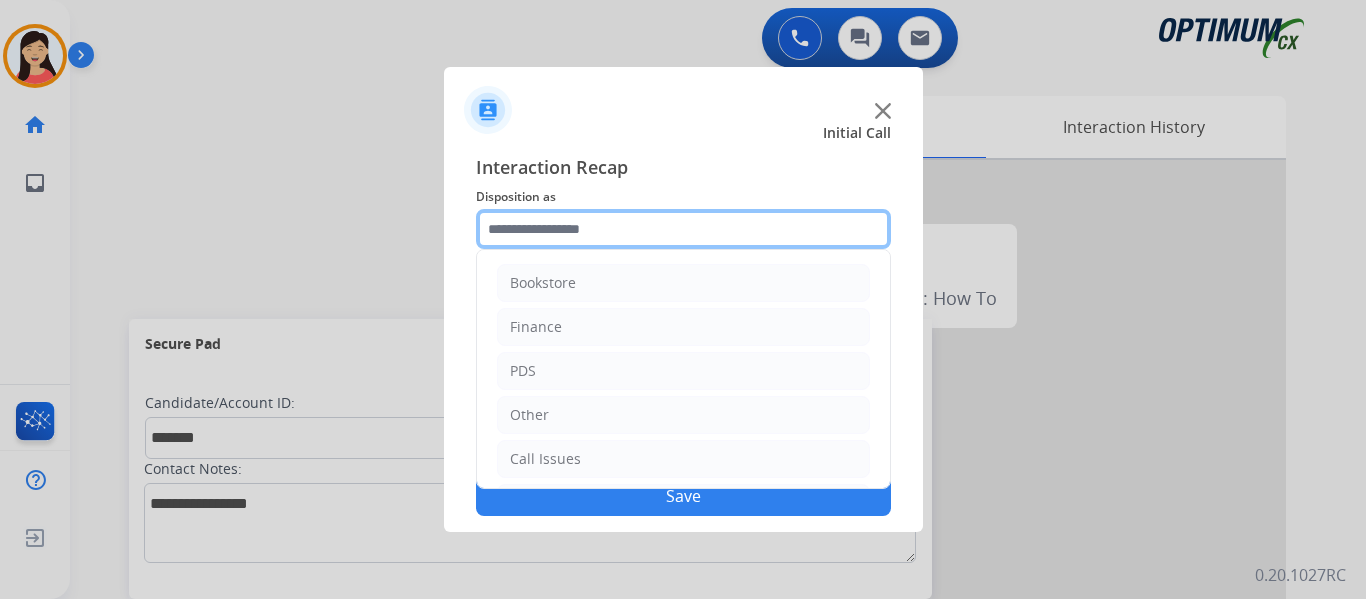 click 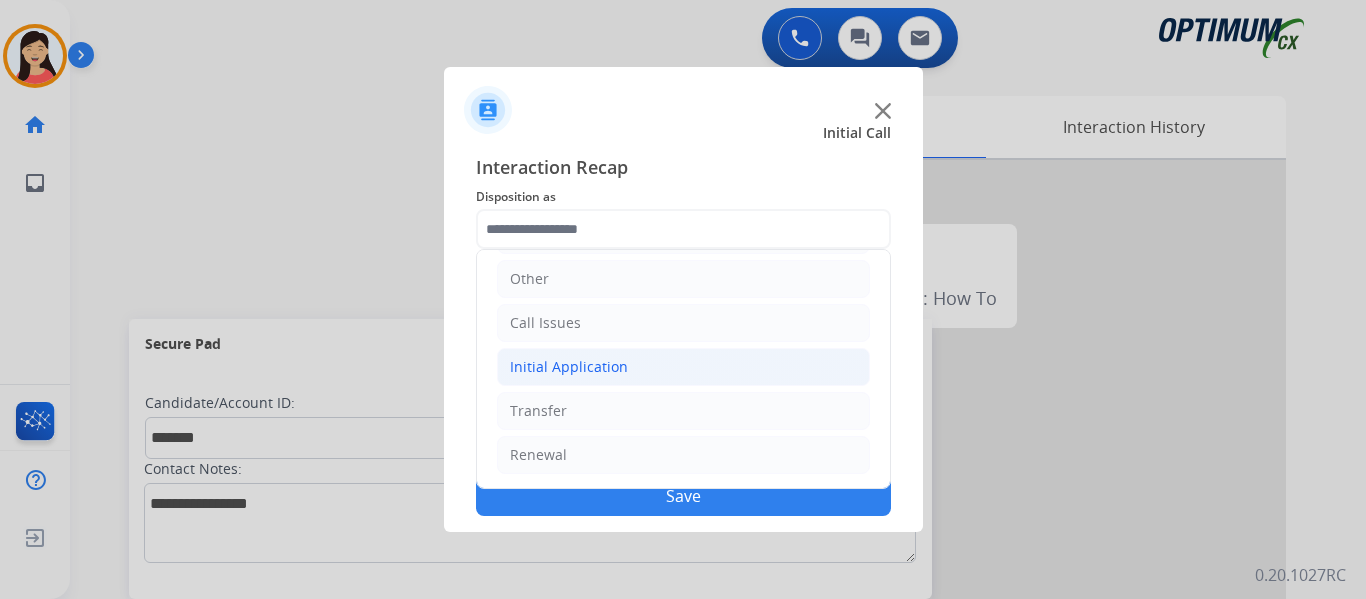 click on "Initial Application" 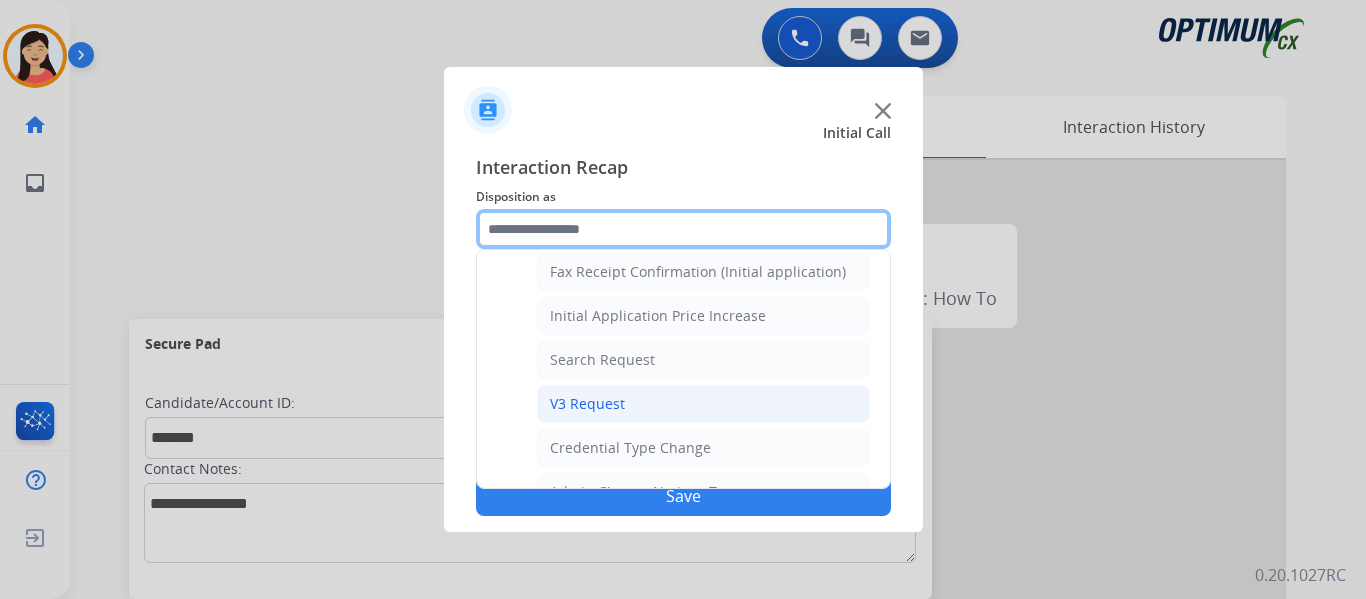 scroll, scrollTop: 612, scrollLeft: 0, axis: vertical 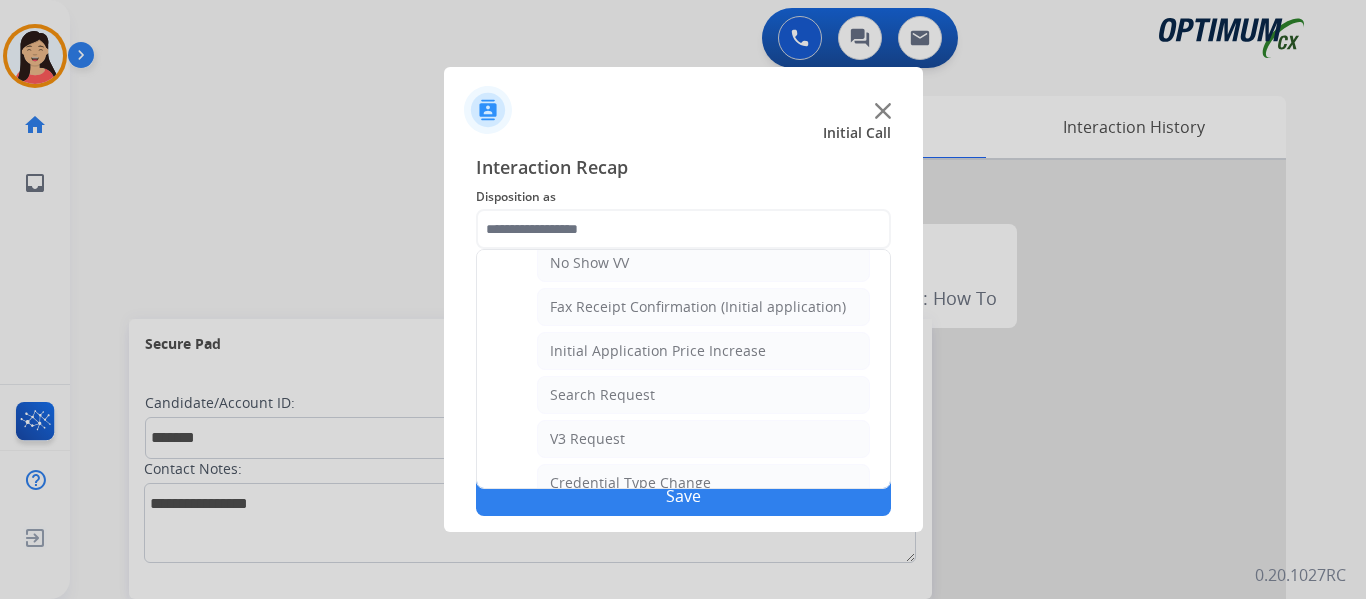click on "Search Request" 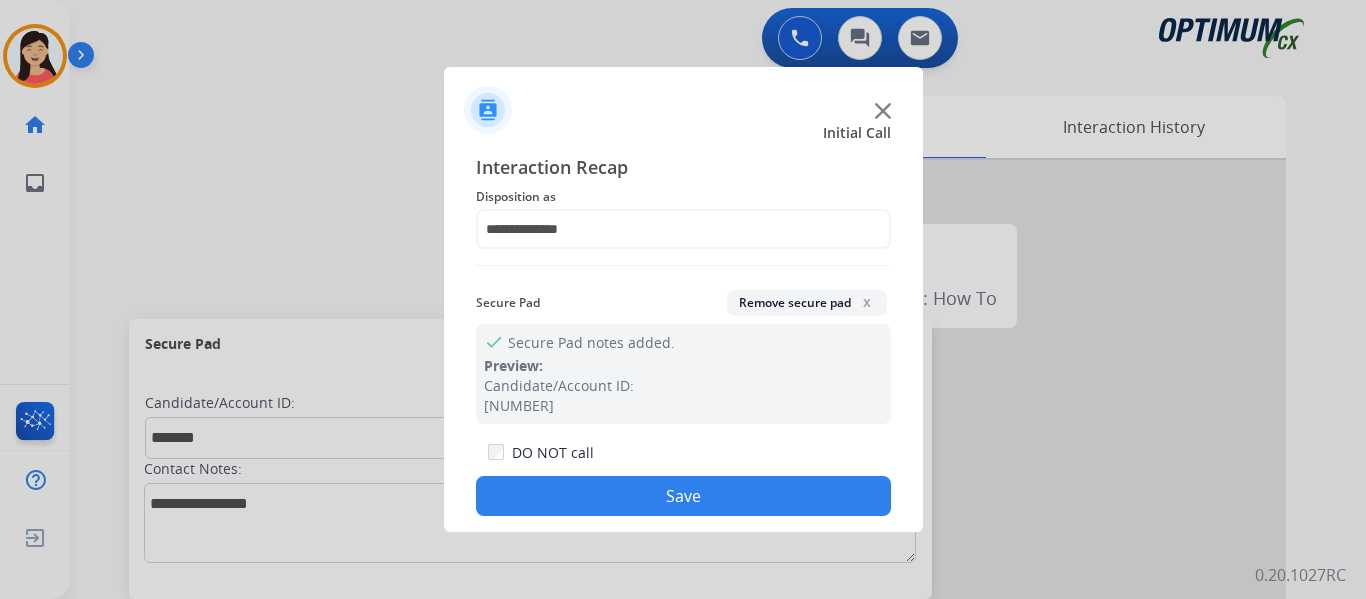 click on "Save" 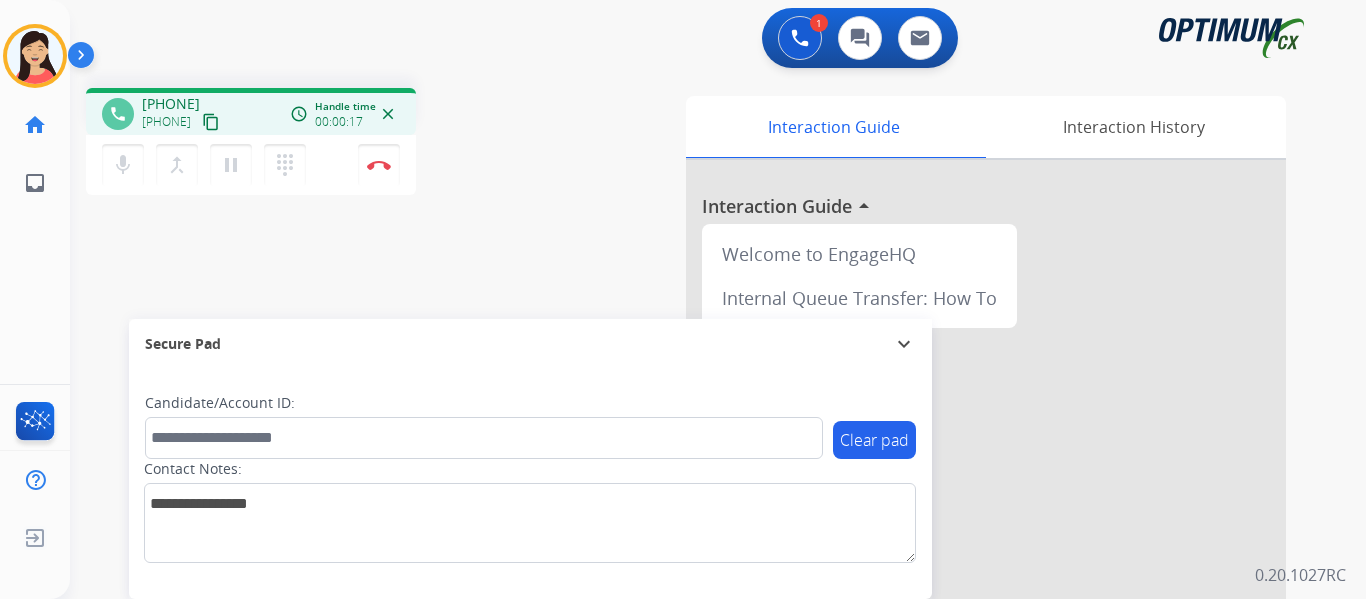 click on "content_copy" at bounding box center [211, 122] 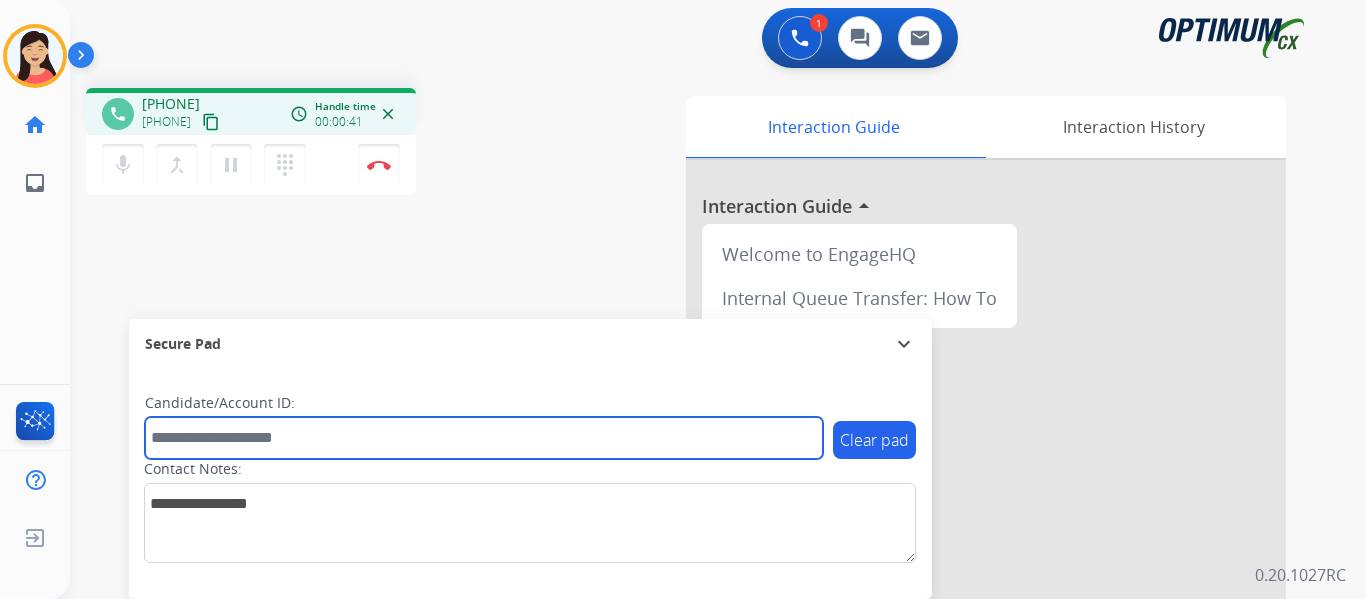 click at bounding box center [484, 438] 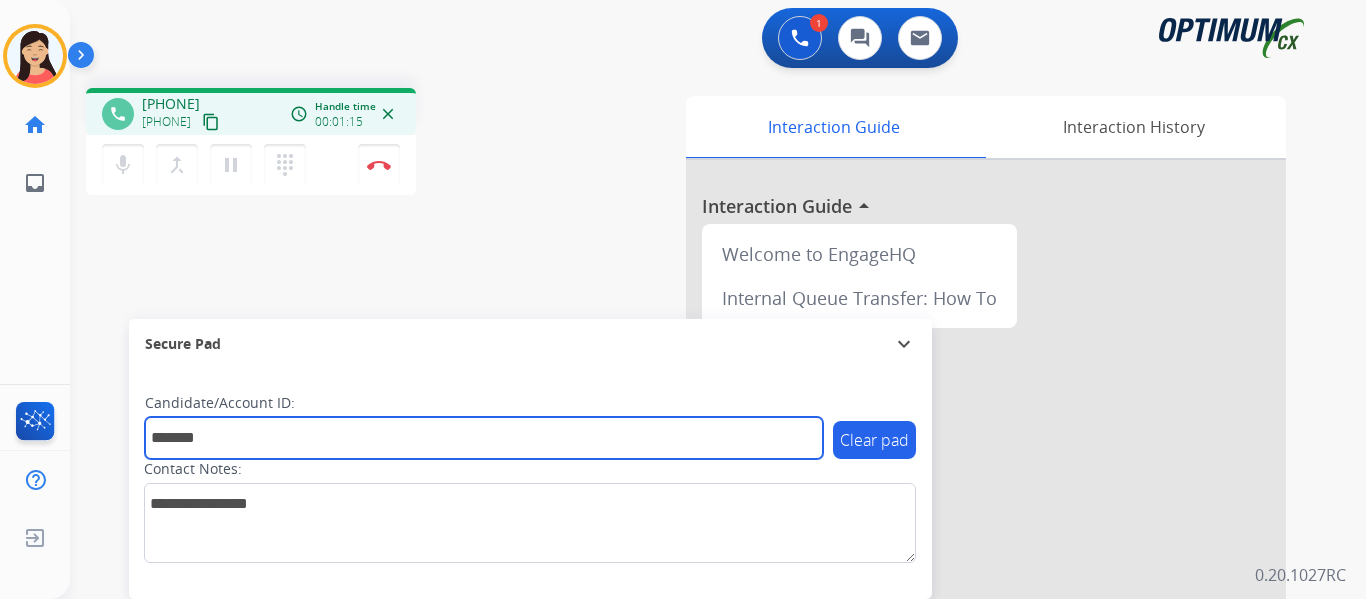 type on "*******" 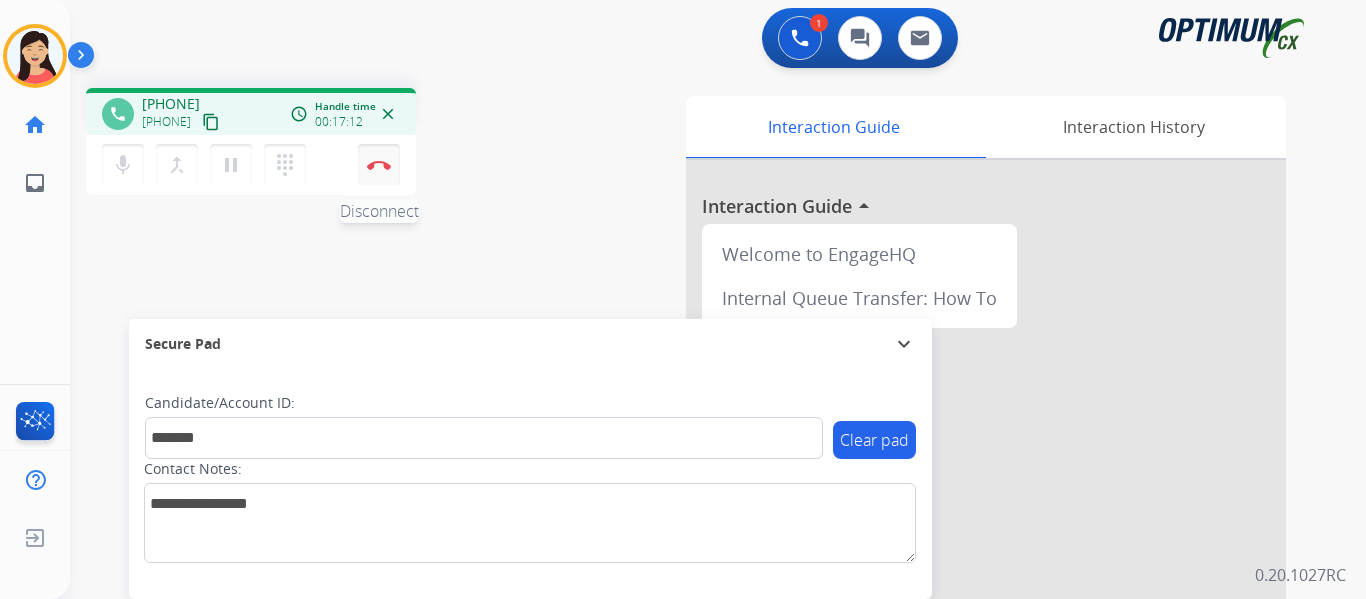 drag, startPoint x: 381, startPoint y: 157, endPoint x: 399, endPoint y: 157, distance: 18 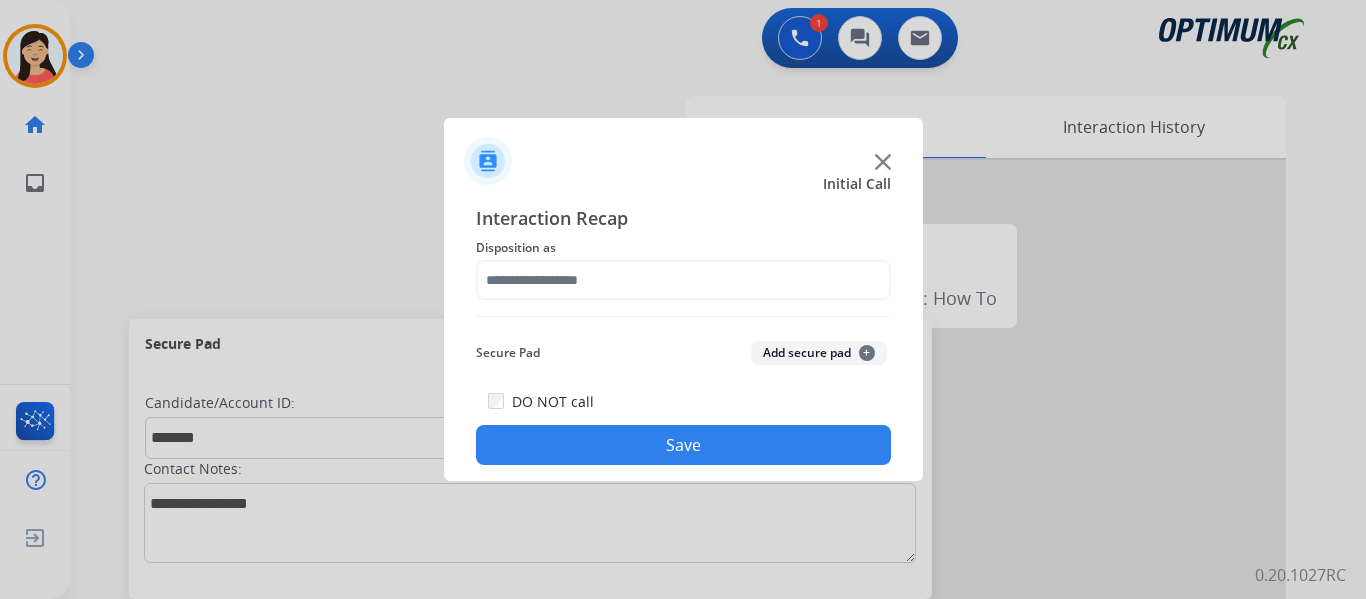 click on "Add secure pad  +" 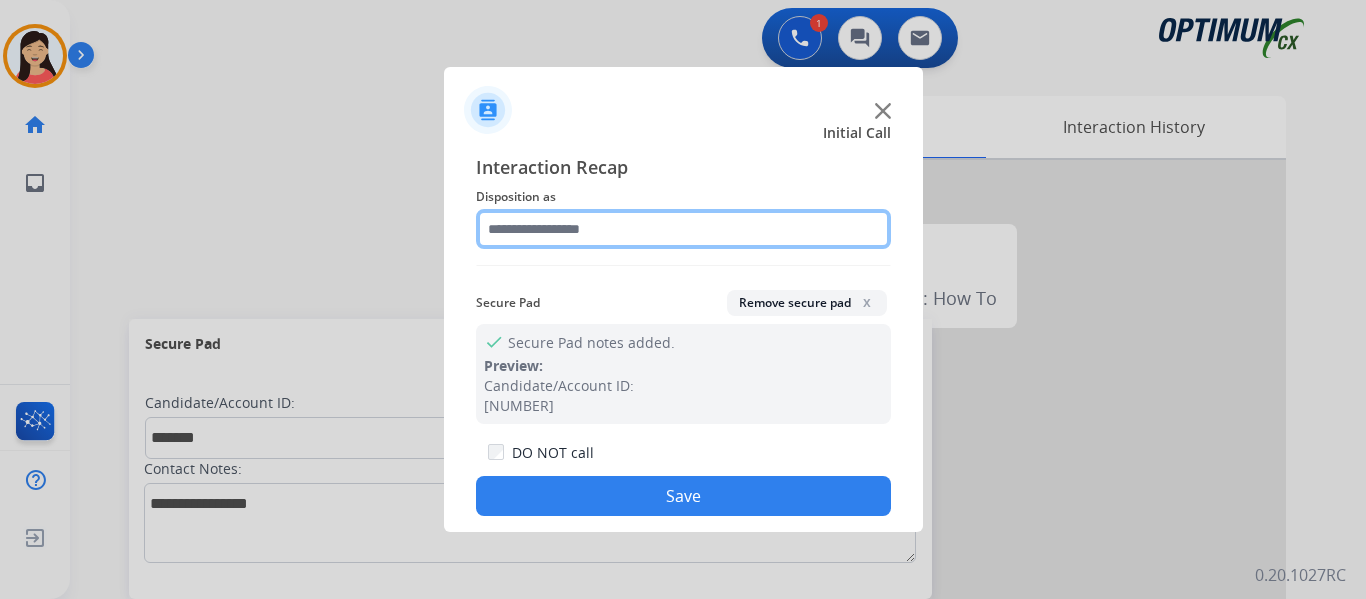 click 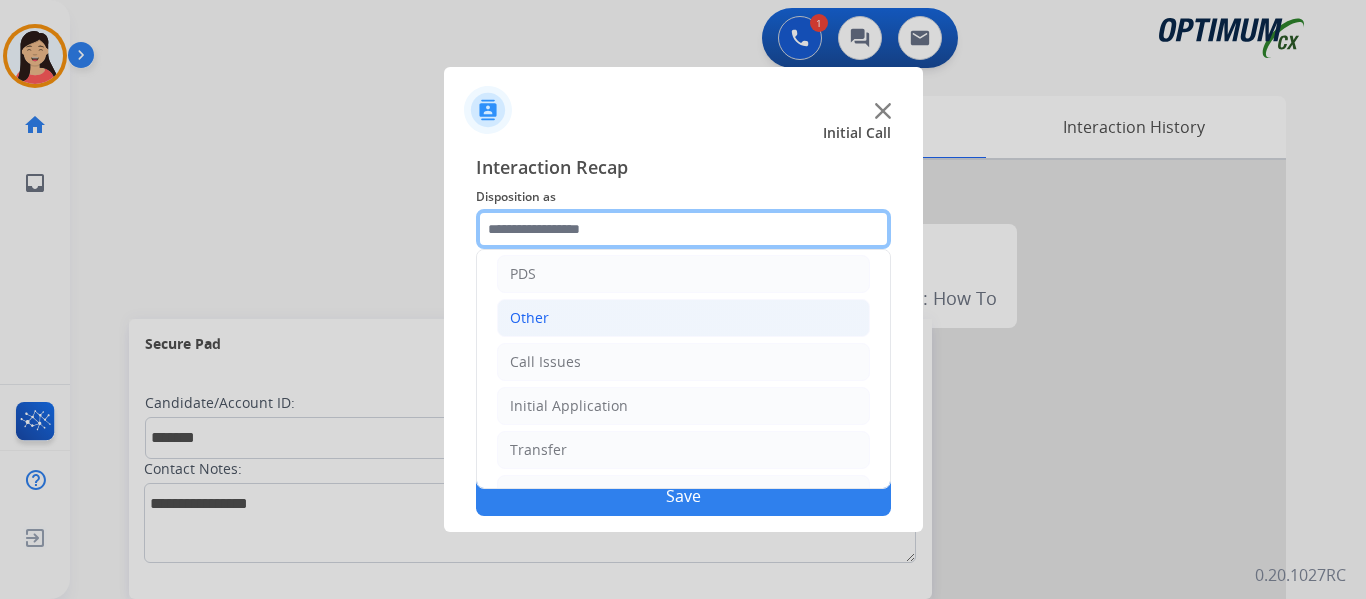 scroll, scrollTop: 136, scrollLeft: 0, axis: vertical 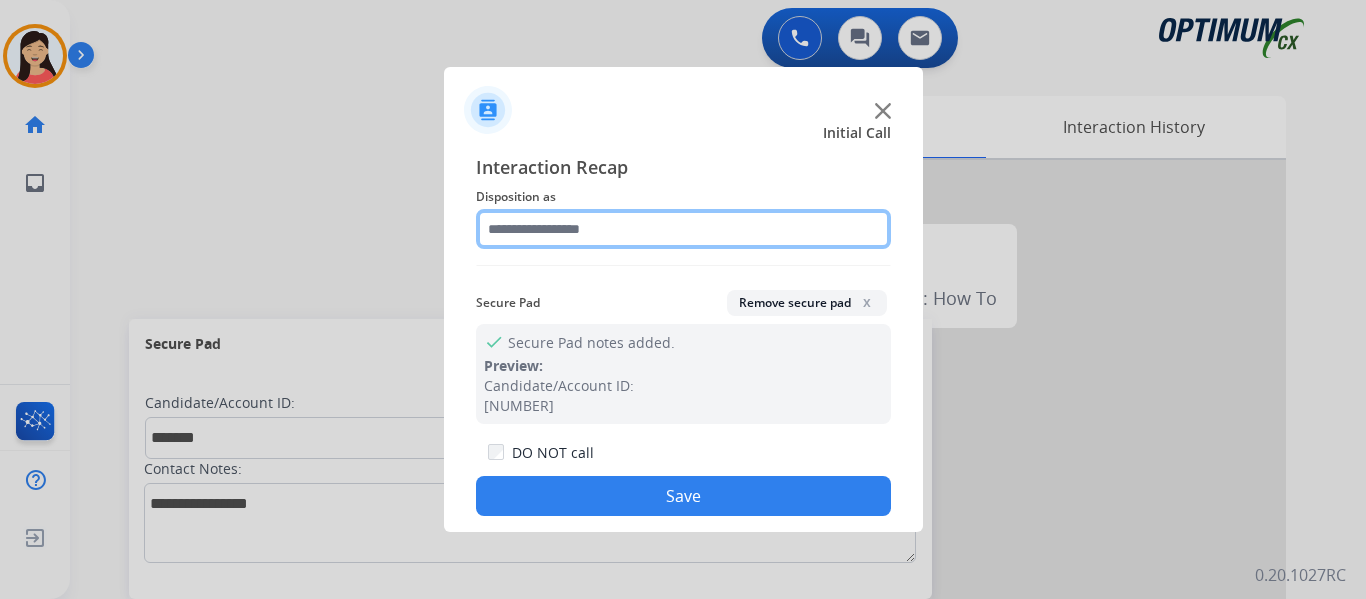 click 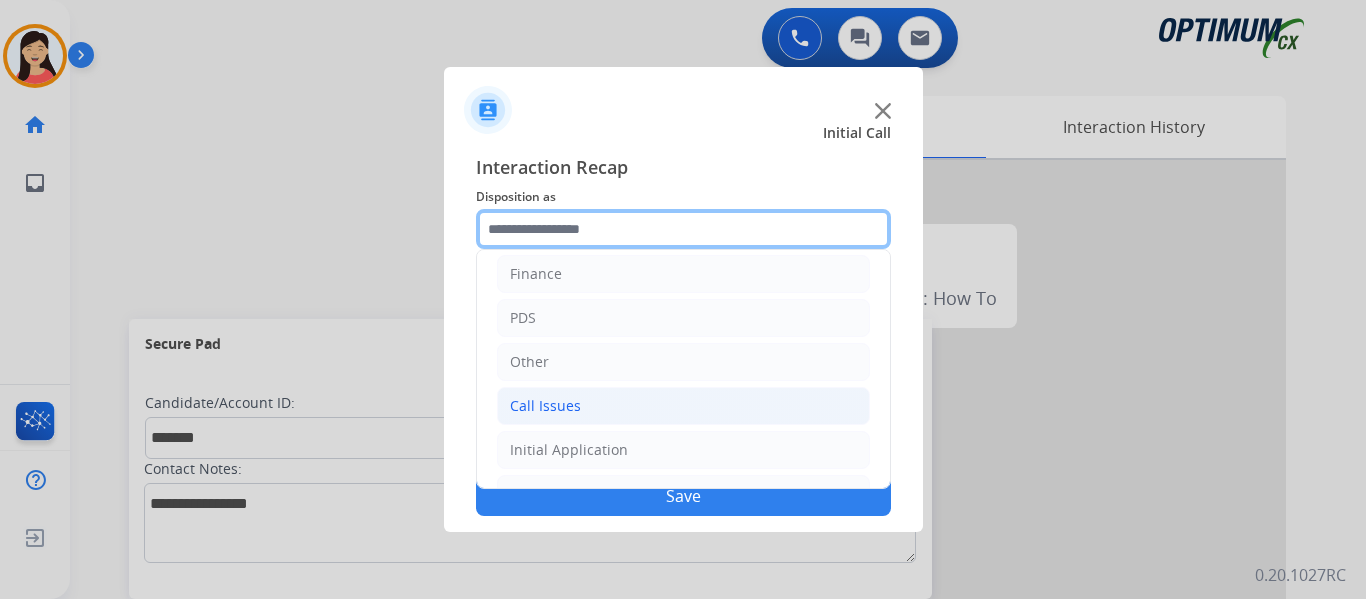 scroll, scrollTop: 136, scrollLeft: 0, axis: vertical 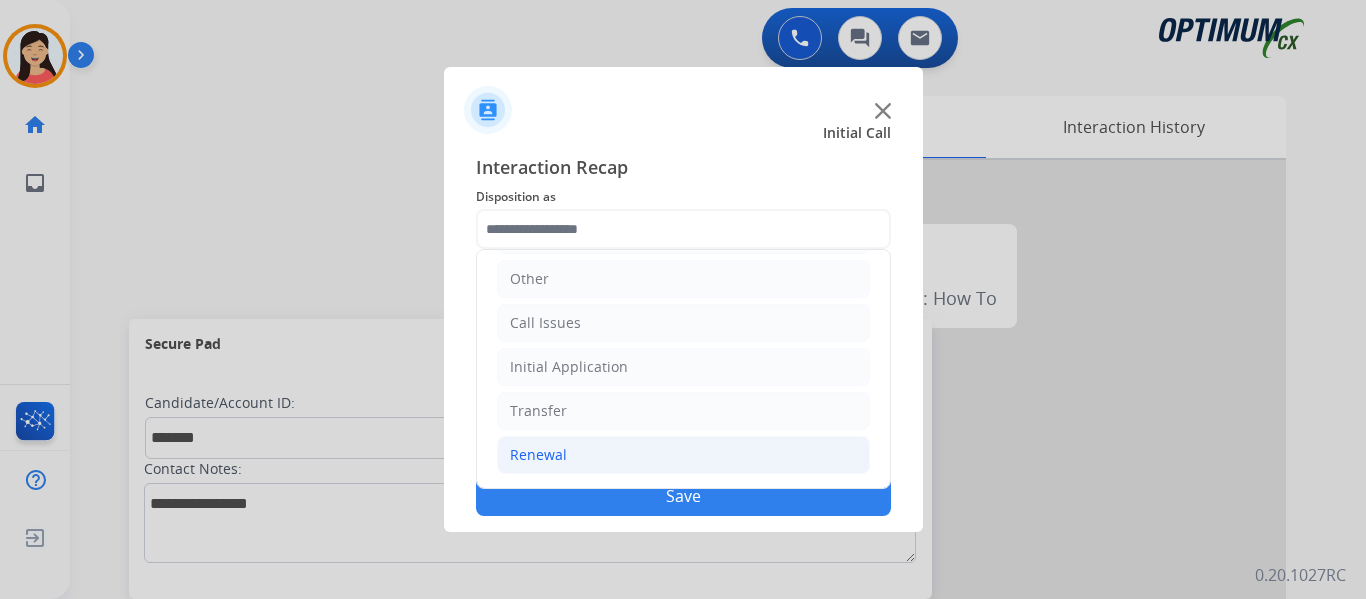 click on "Renewal" 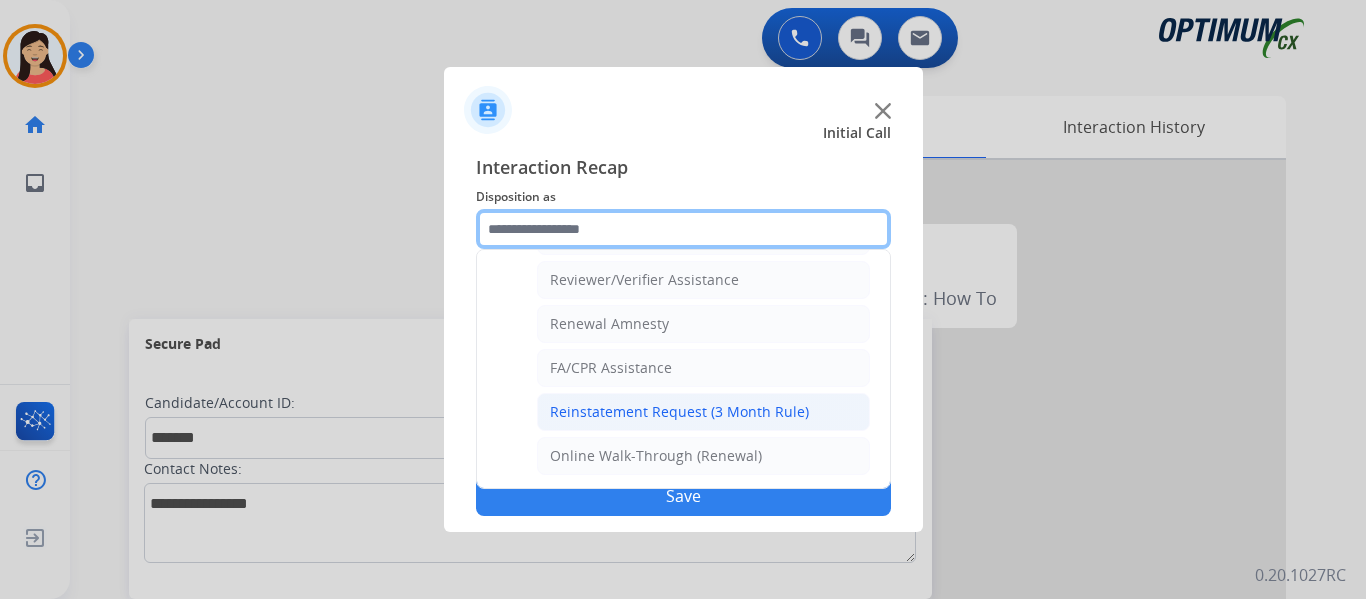 scroll, scrollTop: 772, scrollLeft: 0, axis: vertical 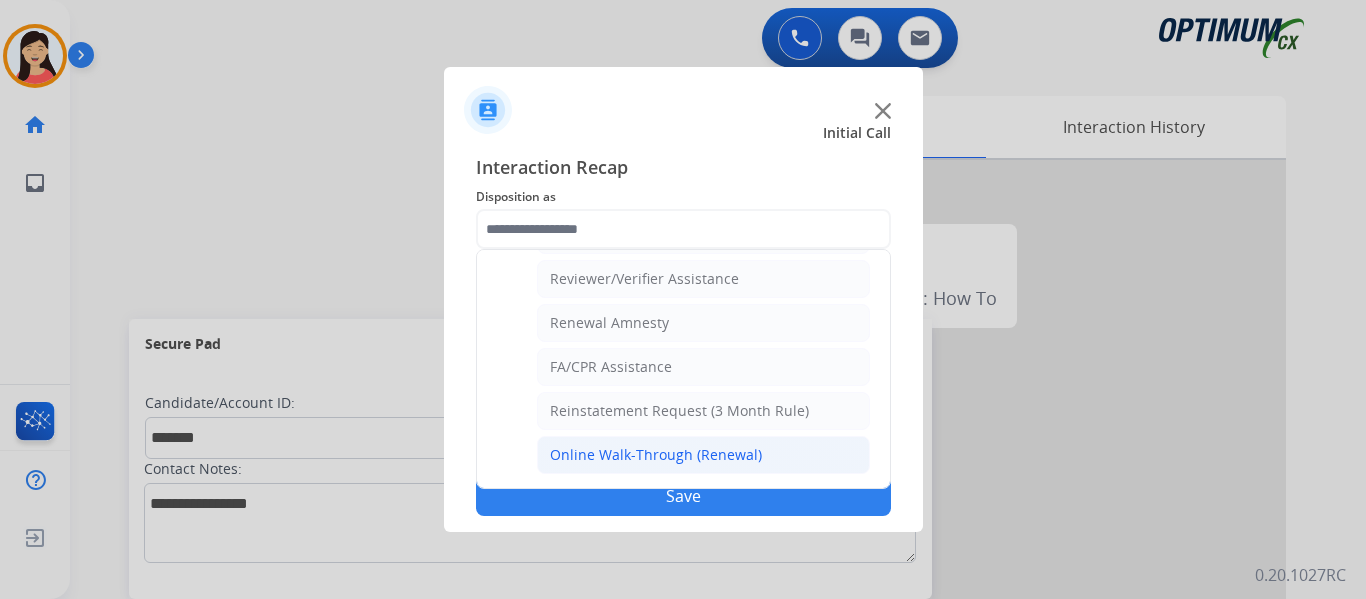 click on "Online Walk-Through (Renewal)" 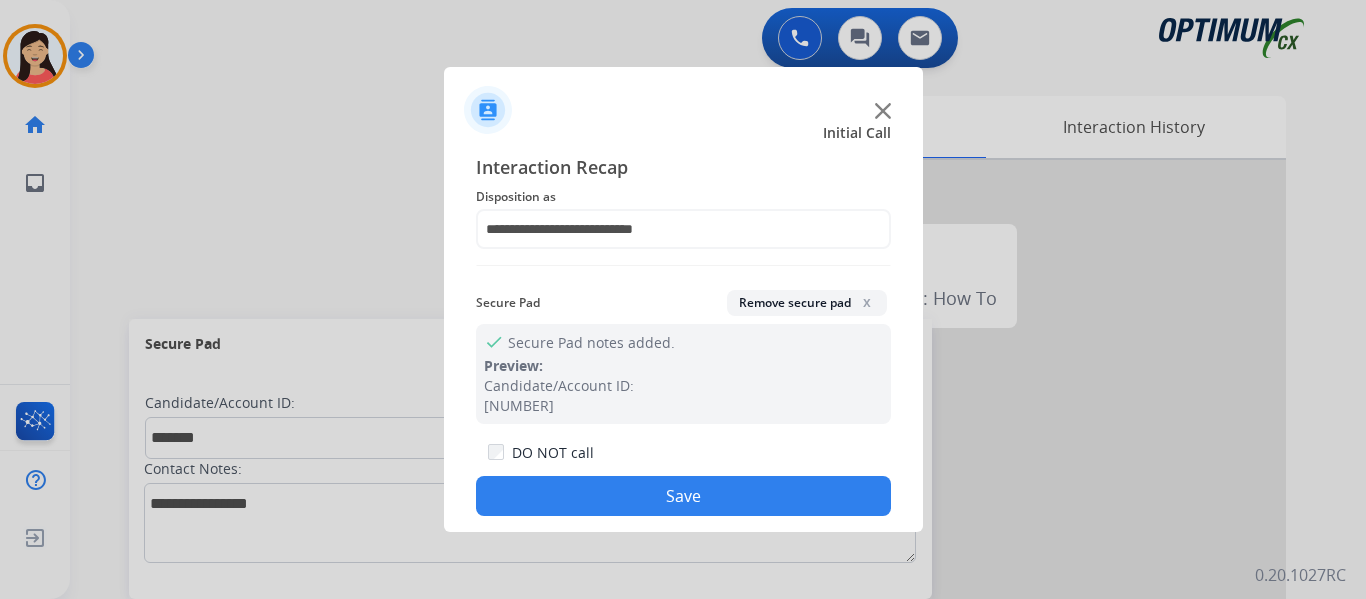 click on "Save" 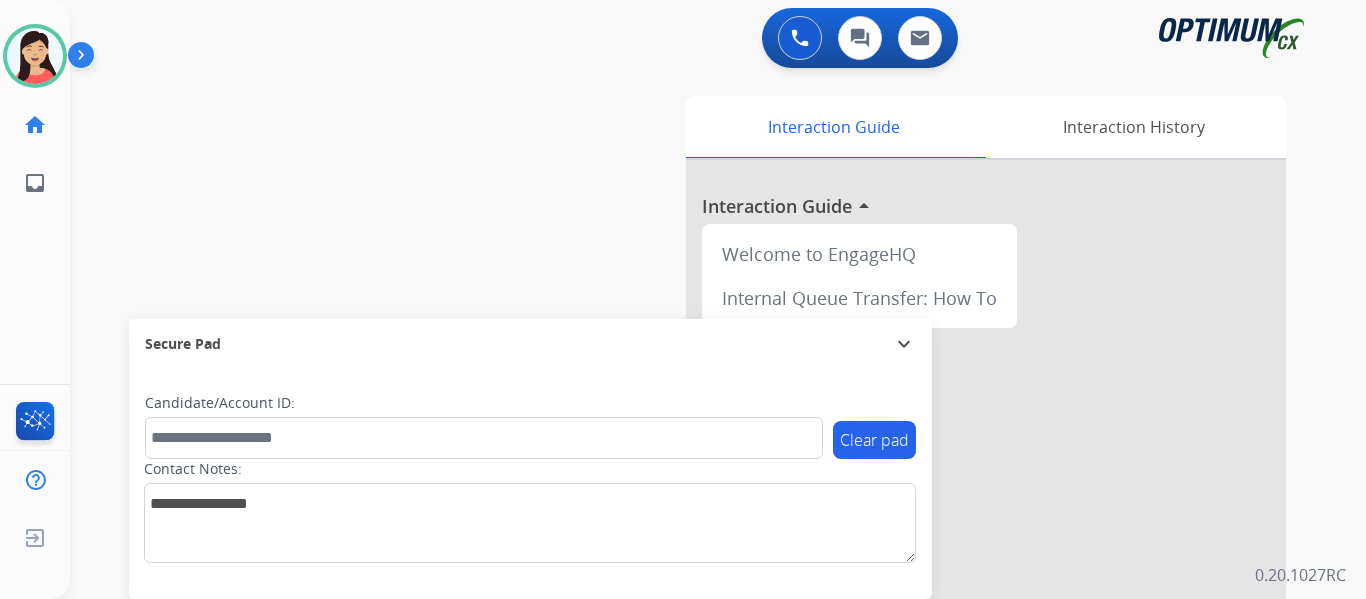 click on "swap_horiz Break voice bridge close_fullscreen Connect 3-Way Call merge_type Separate 3-Way Call  Interaction Guide   Interaction History  Interaction Guide arrow_drop_up  Welcome to EngageHQ   Internal Queue Transfer: How To  Secure Pad expand_more Clear pad Candidate/Account ID: Contact Notes:" at bounding box center (694, 489) 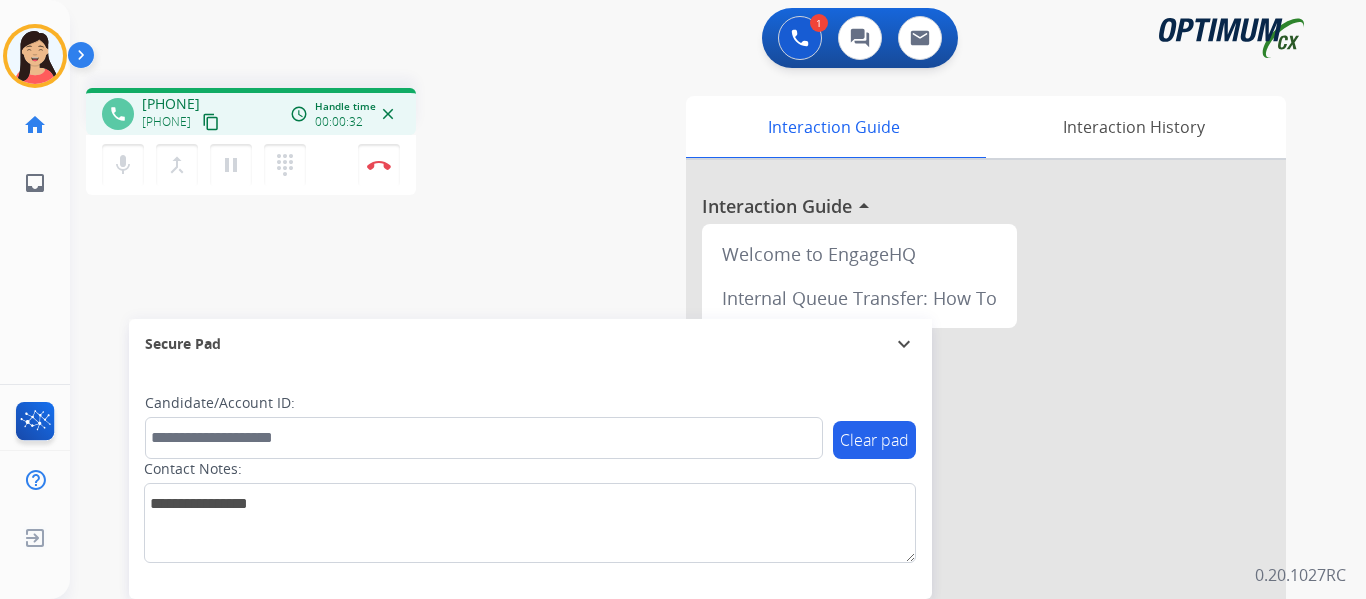 click on "content_copy" at bounding box center [211, 122] 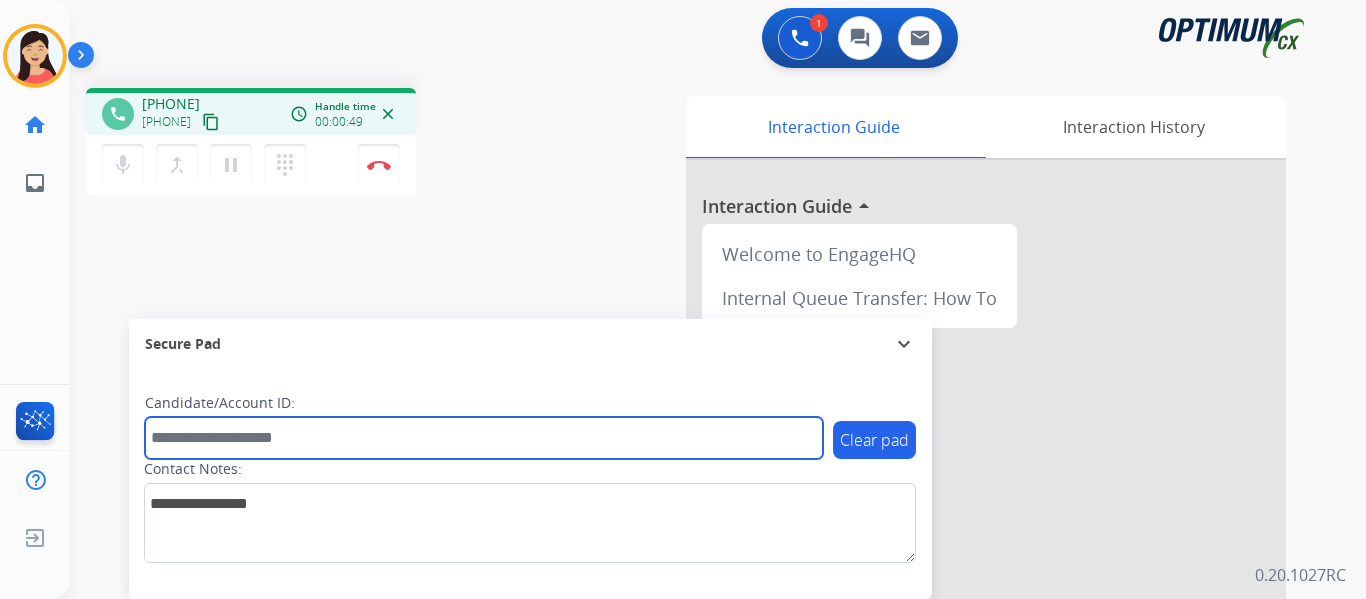 click at bounding box center [484, 438] 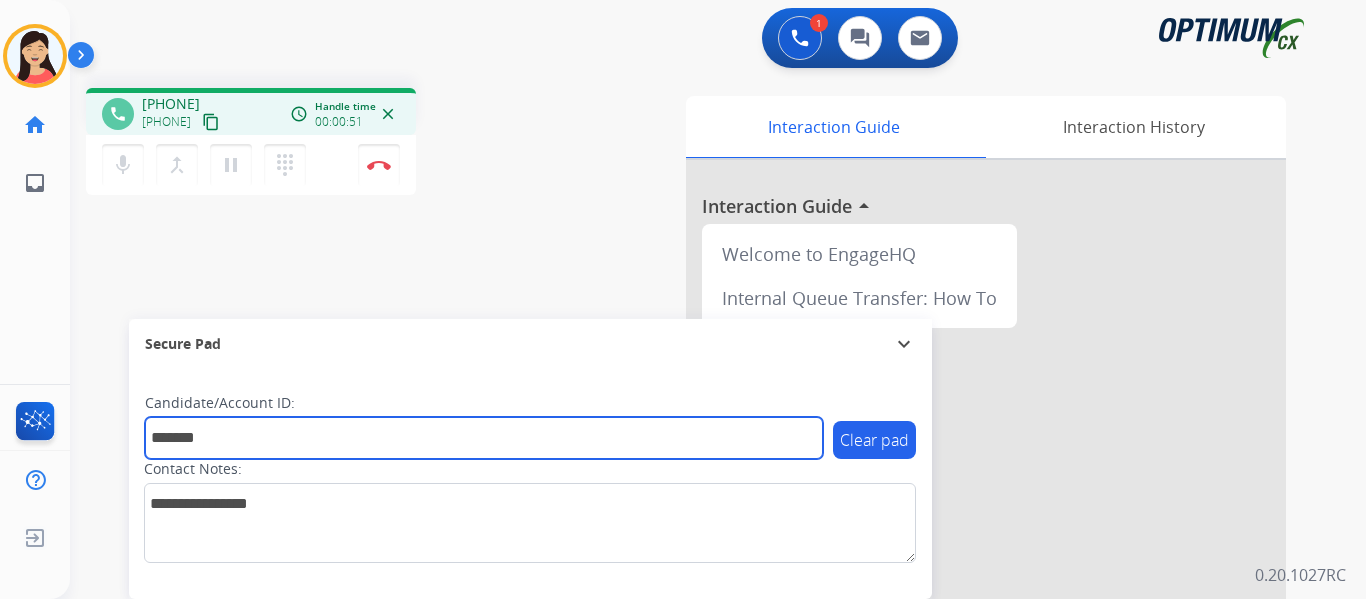 type on "*******" 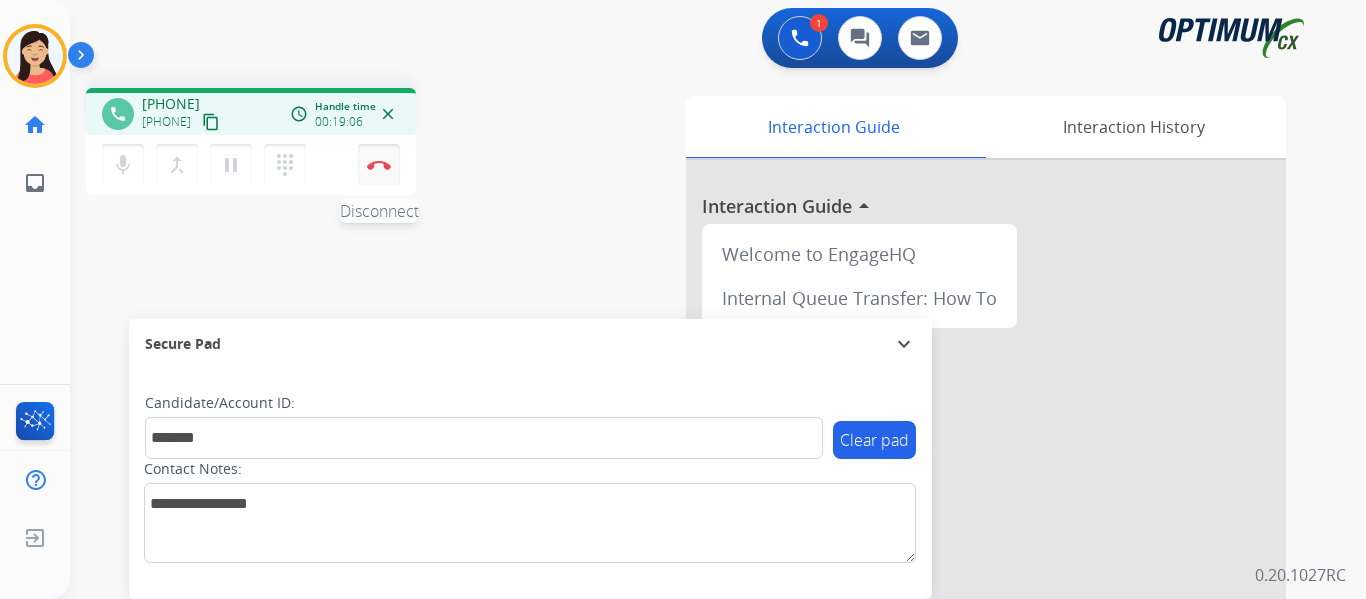 click at bounding box center [379, 165] 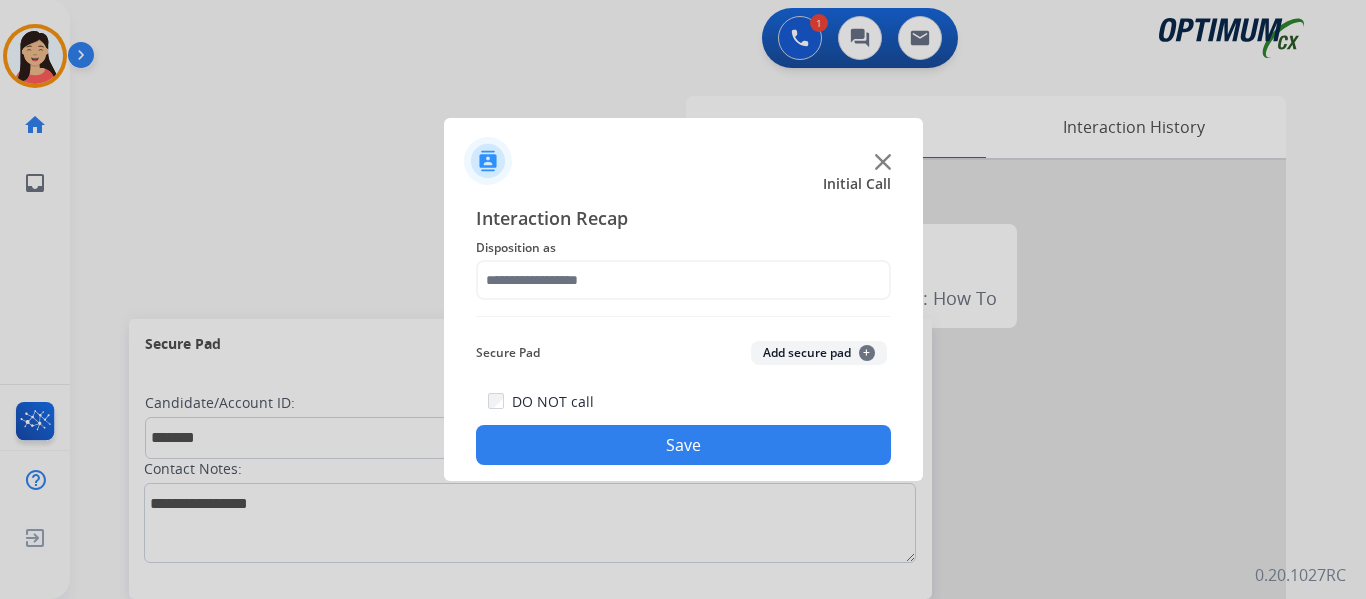 click on "Add secure pad  +" 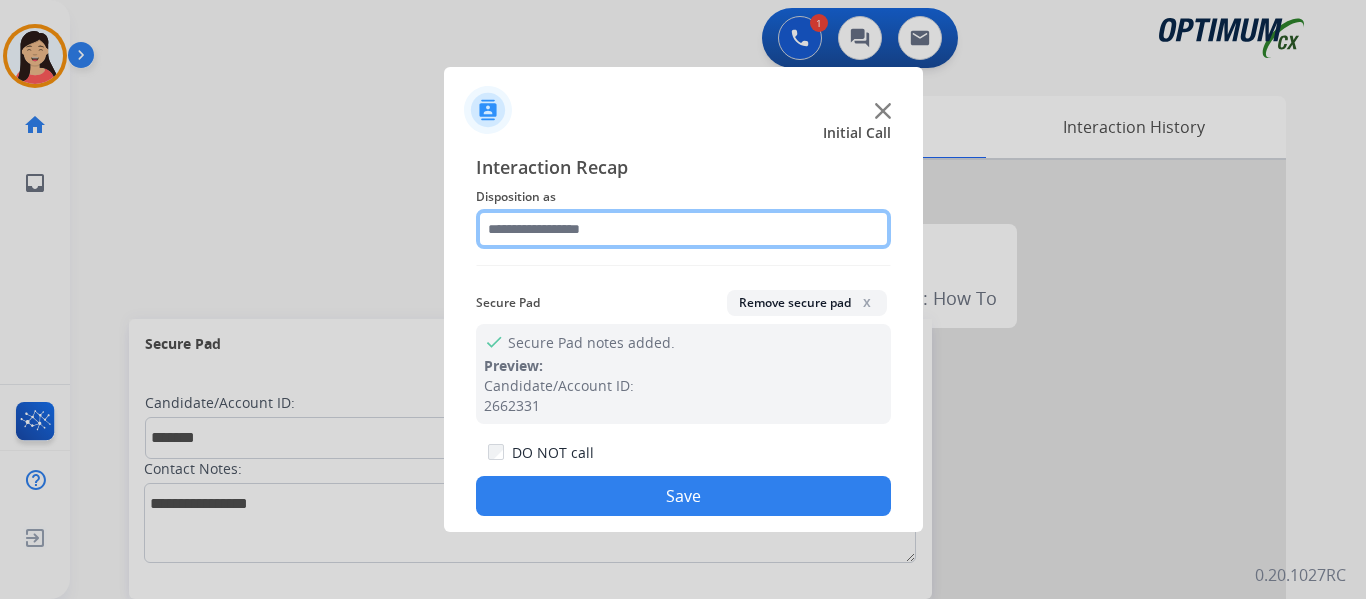 click 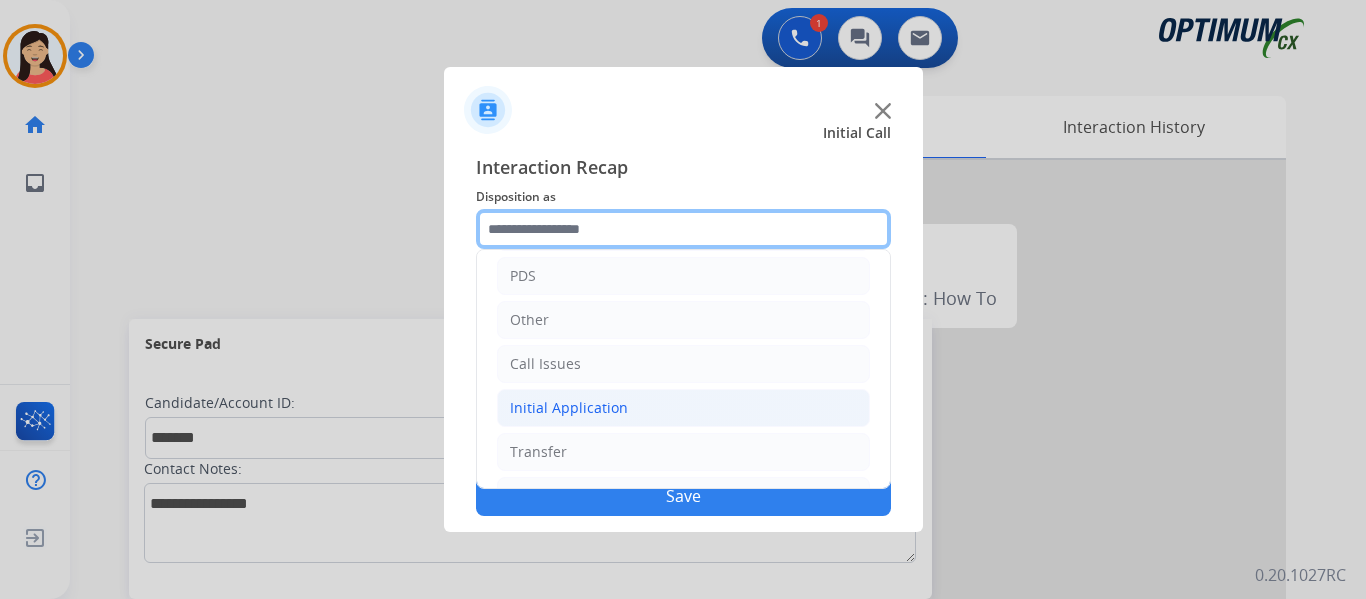 scroll, scrollTop: 136, scrollLeft: 0, axis: vertical 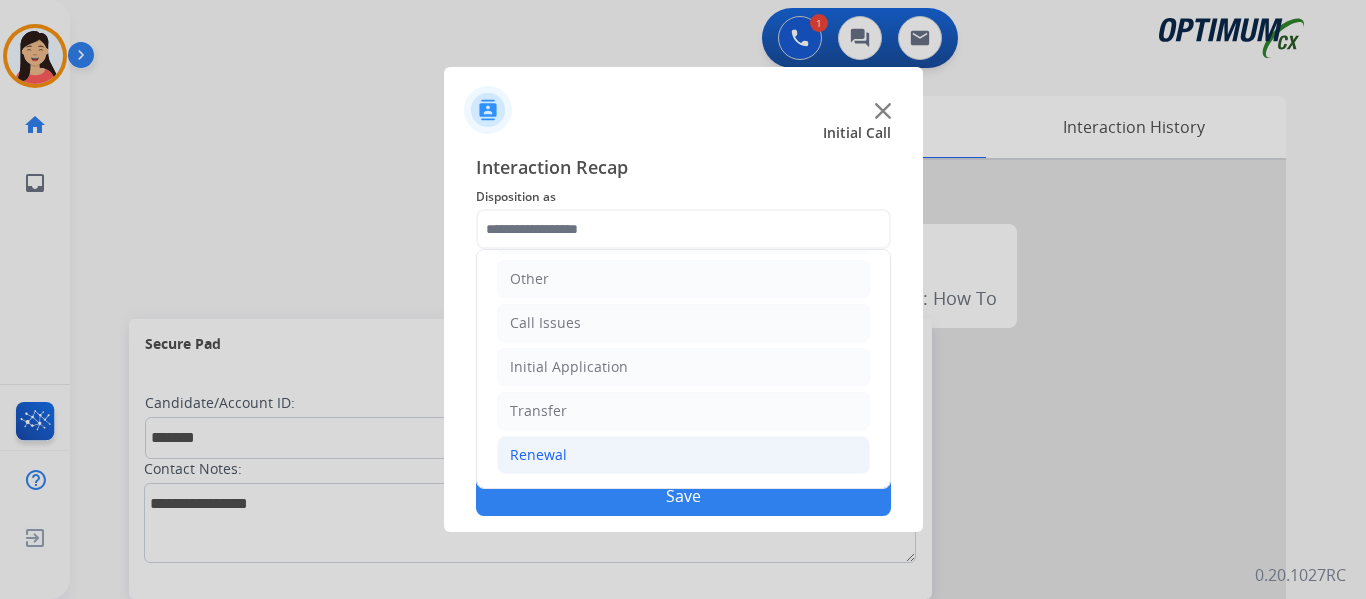 click on "Renewal" 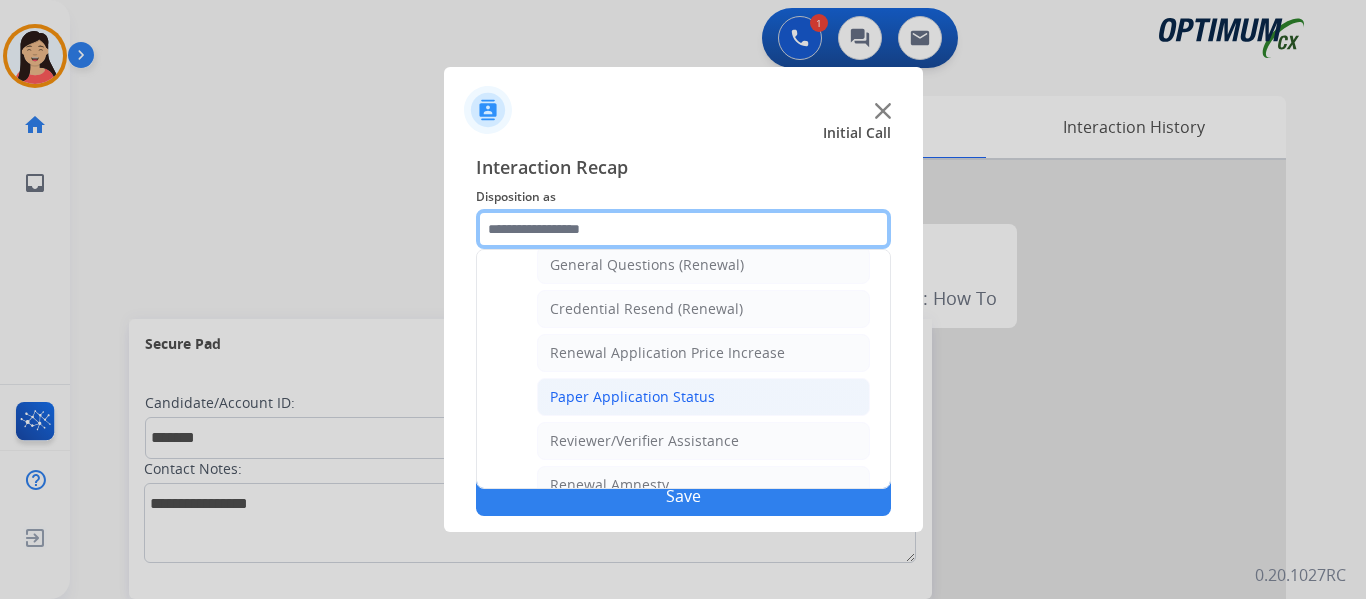 scroll, scrollTop: 772, scrollLeft: 0, axis: vertical 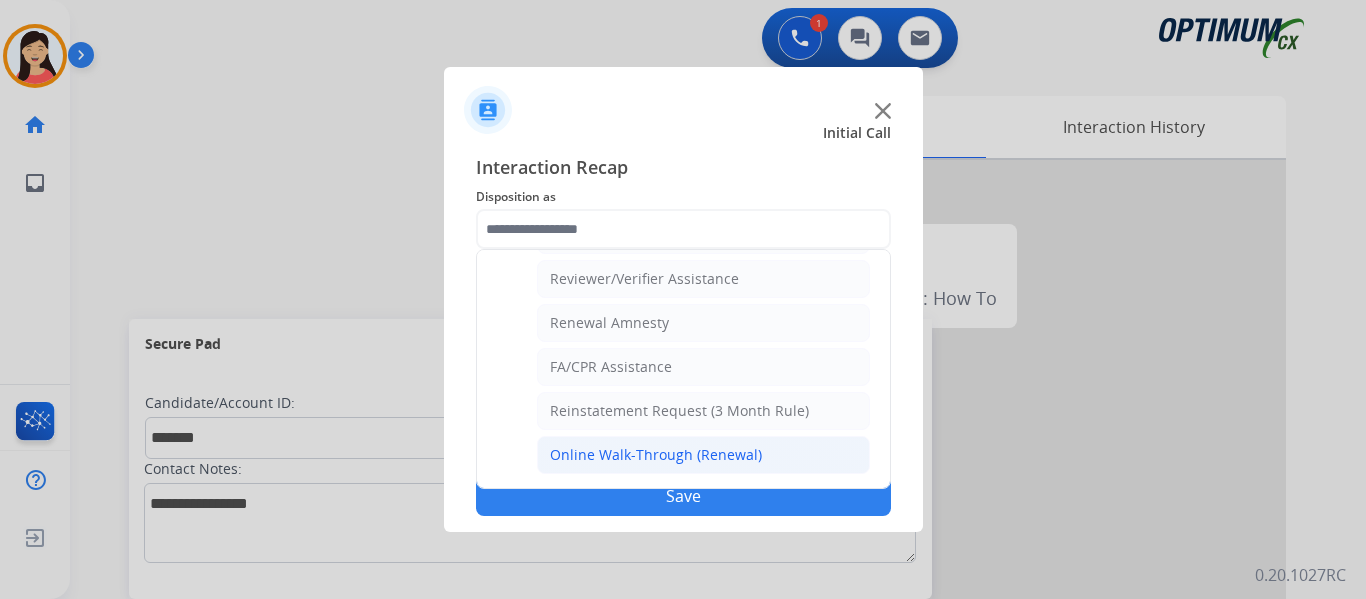 click on "Online Walk-Through (Renewal)" 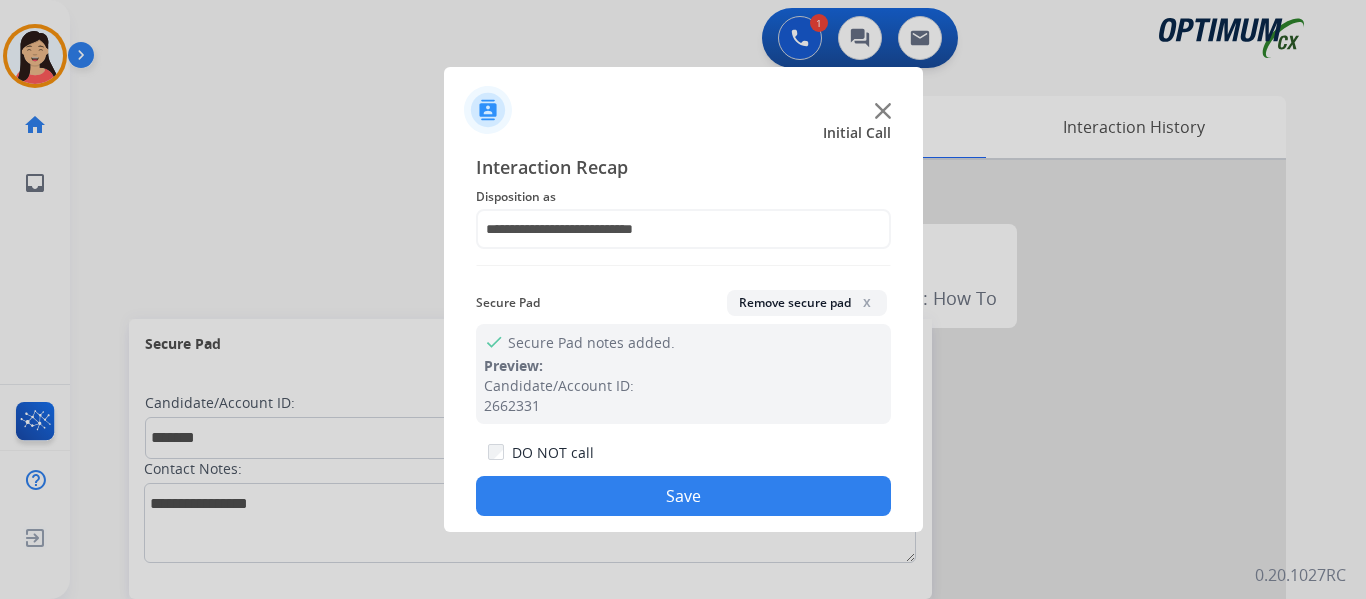 click on "Save" 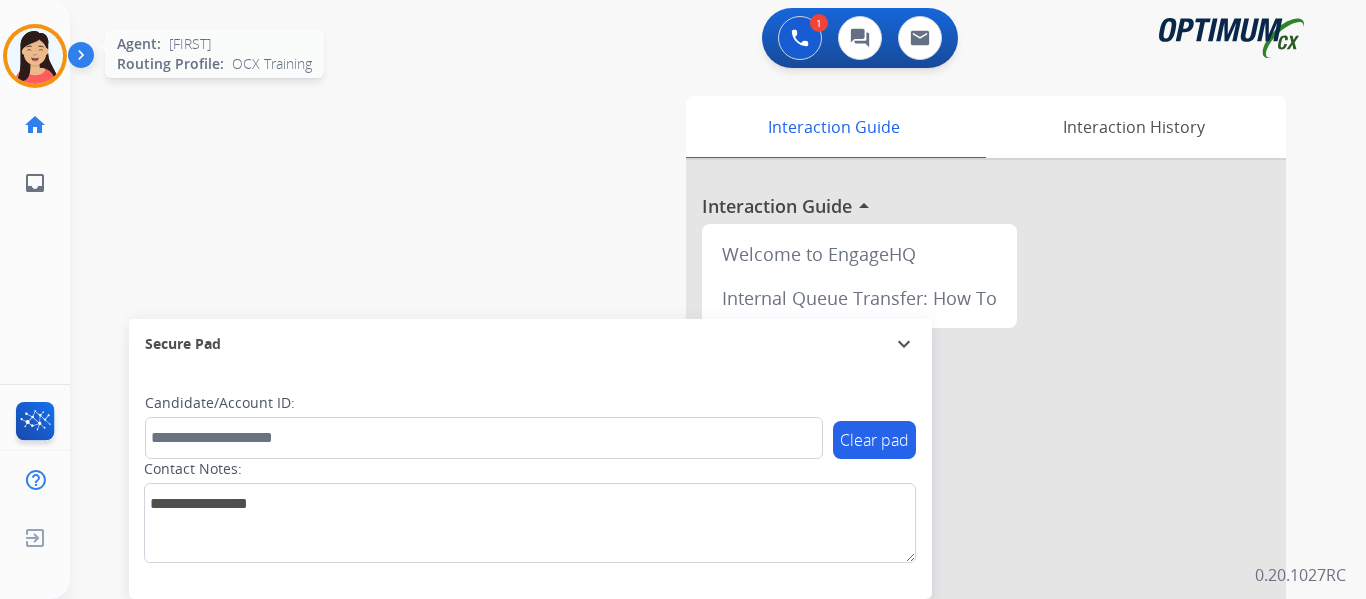 click at bounding box center [35, 56] 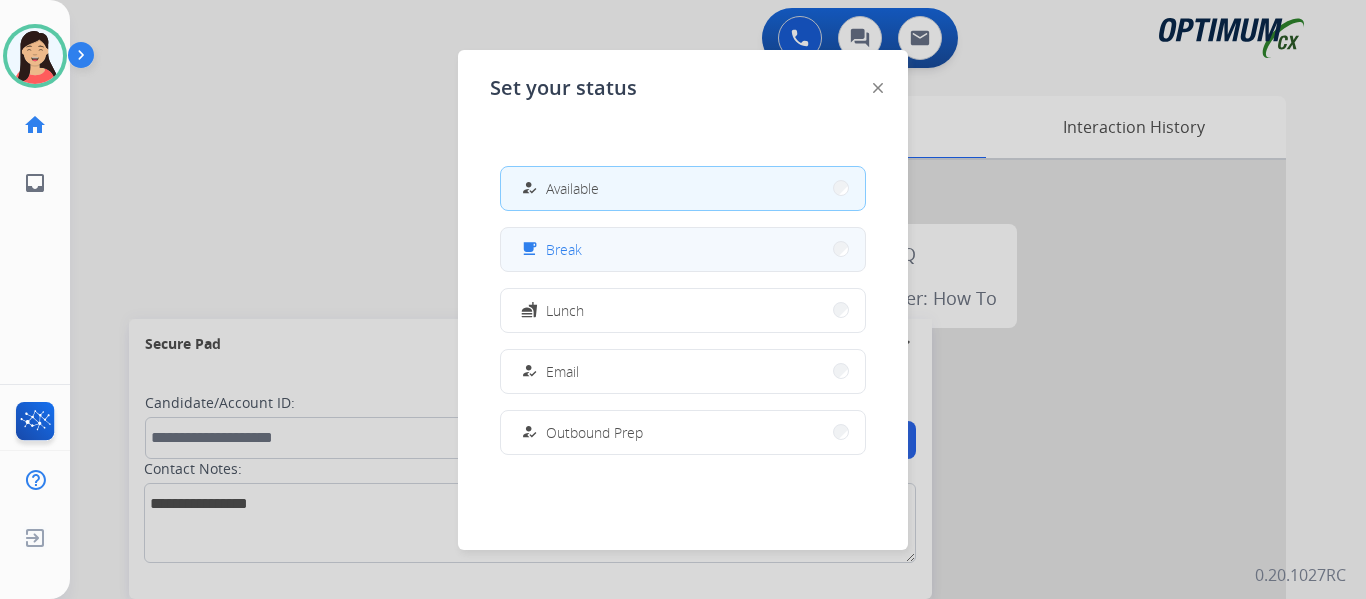 click on "free_breakfast Break" at bounding box center [683, 249] 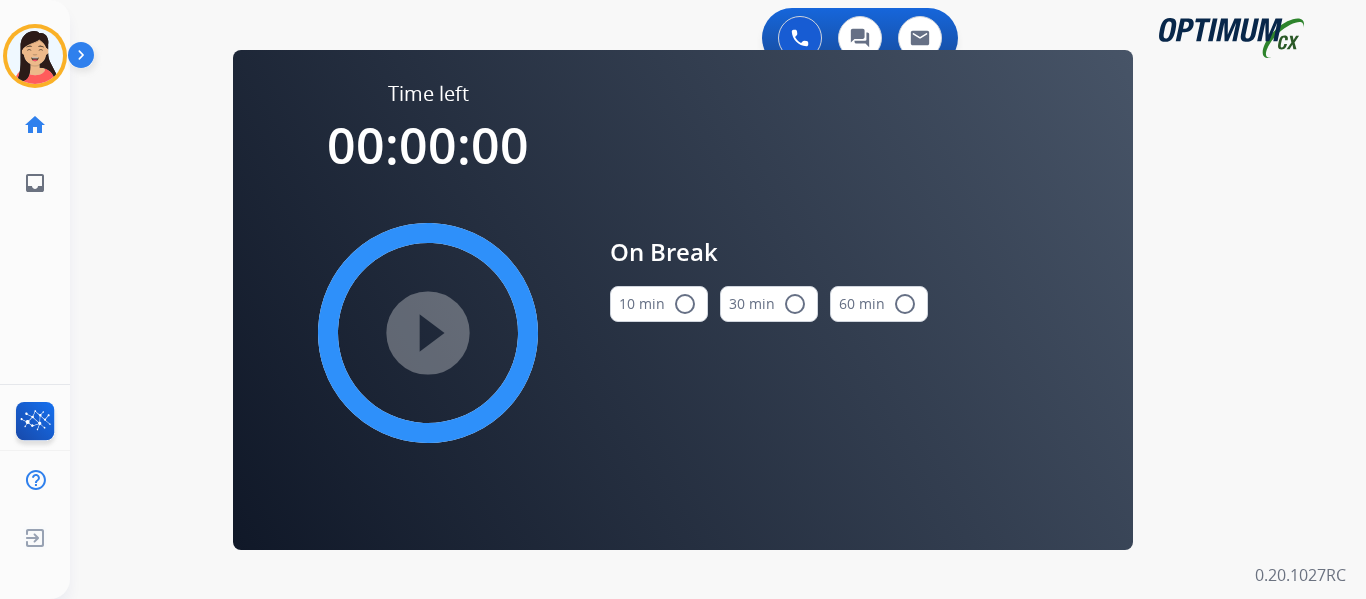 click on "10 min  radio_button_unchecked" at bounding box center [659, 304] 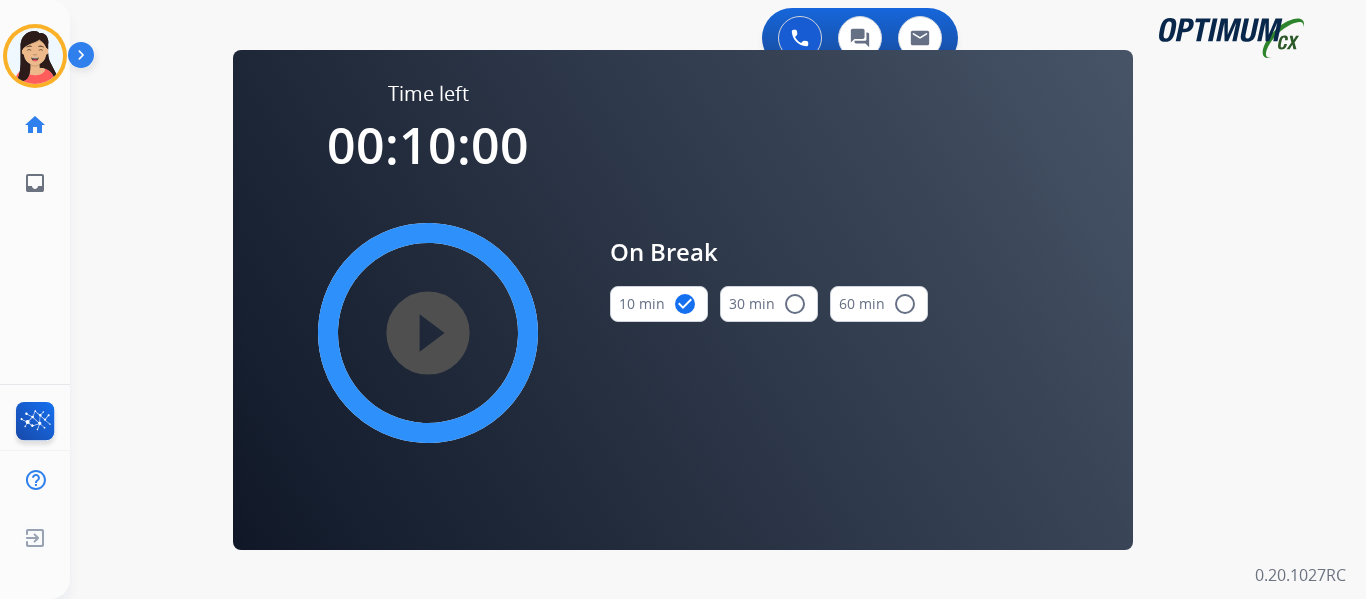 click on "play_circle_filled" at bounding box center (428, 333) 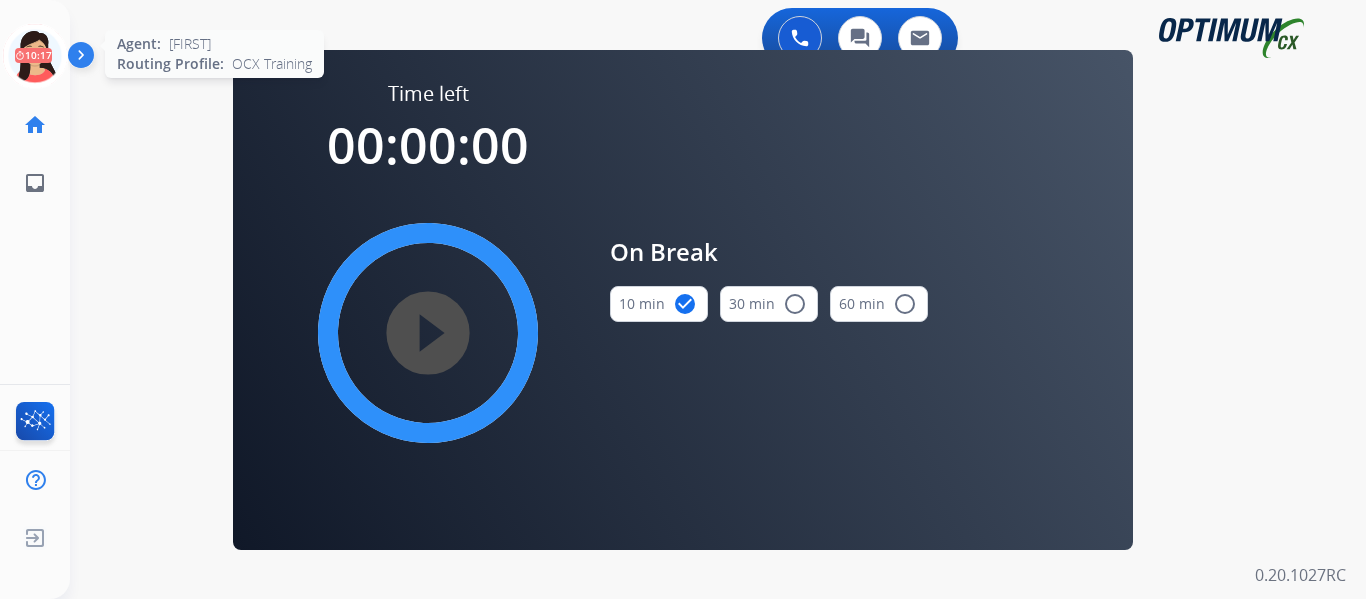 drag, startPoint x: 53, startPoint y: 59, endPoint x: 64, endPoint y: 66, distance: 13.038404 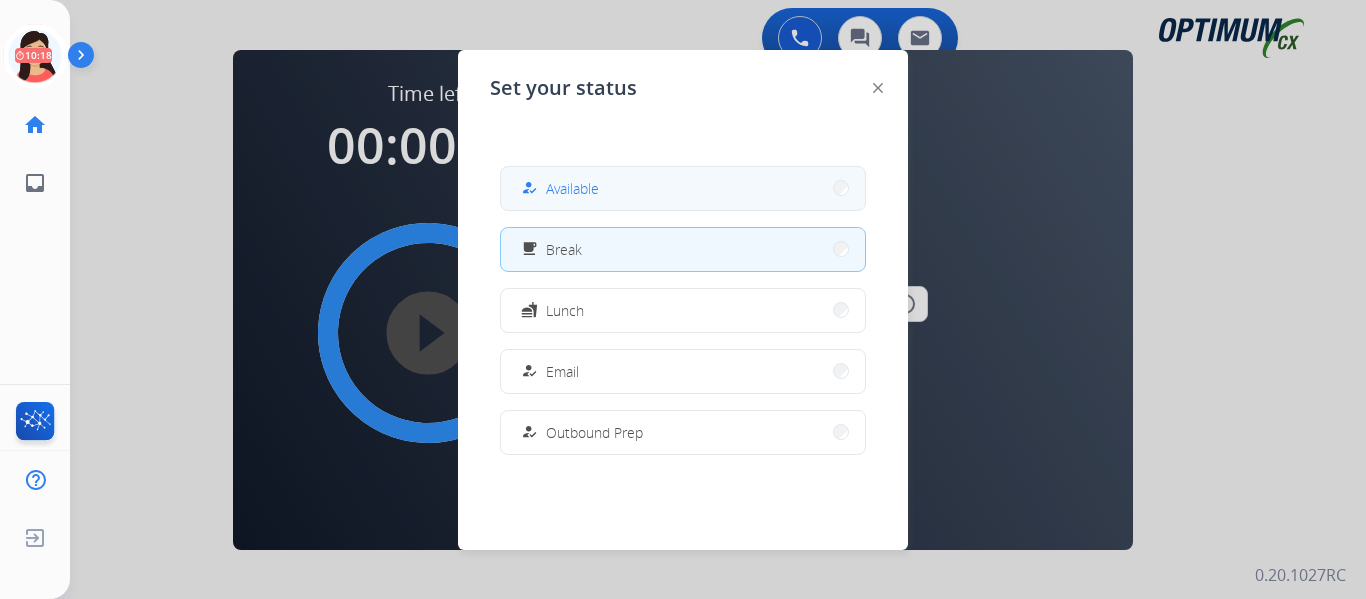 click on "how_to_reg Available" at bounding box center (683, 188) 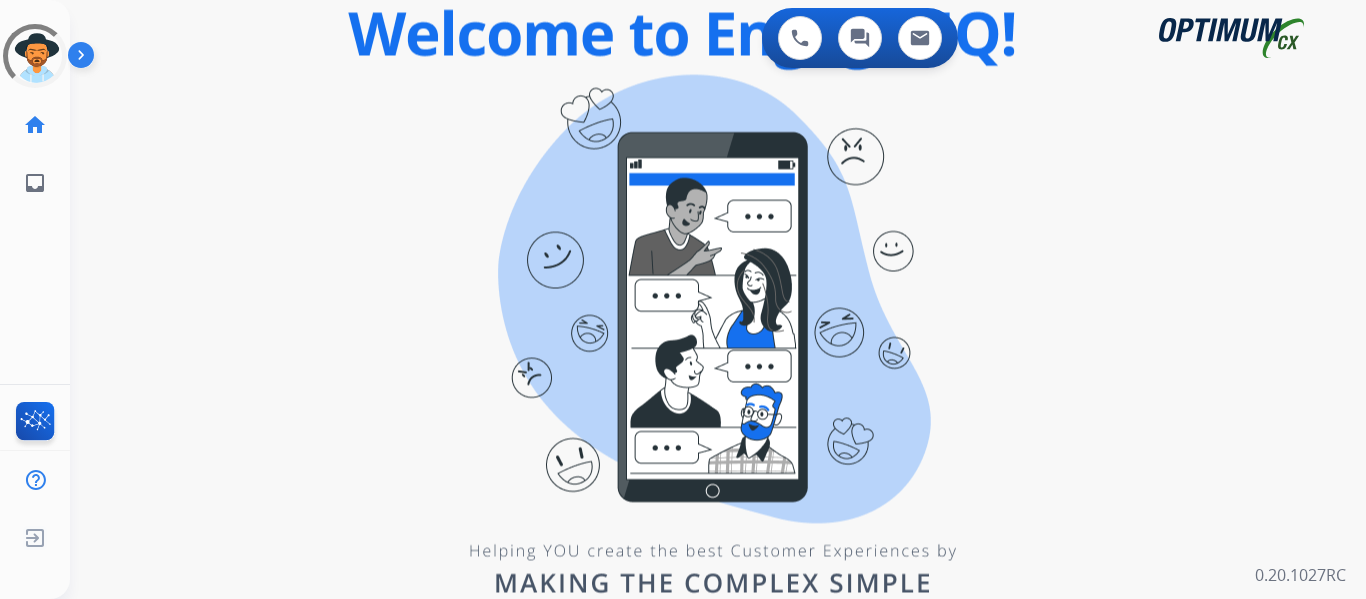 scroll, scrollTop: 0, scrollLeft: 0, axis: both 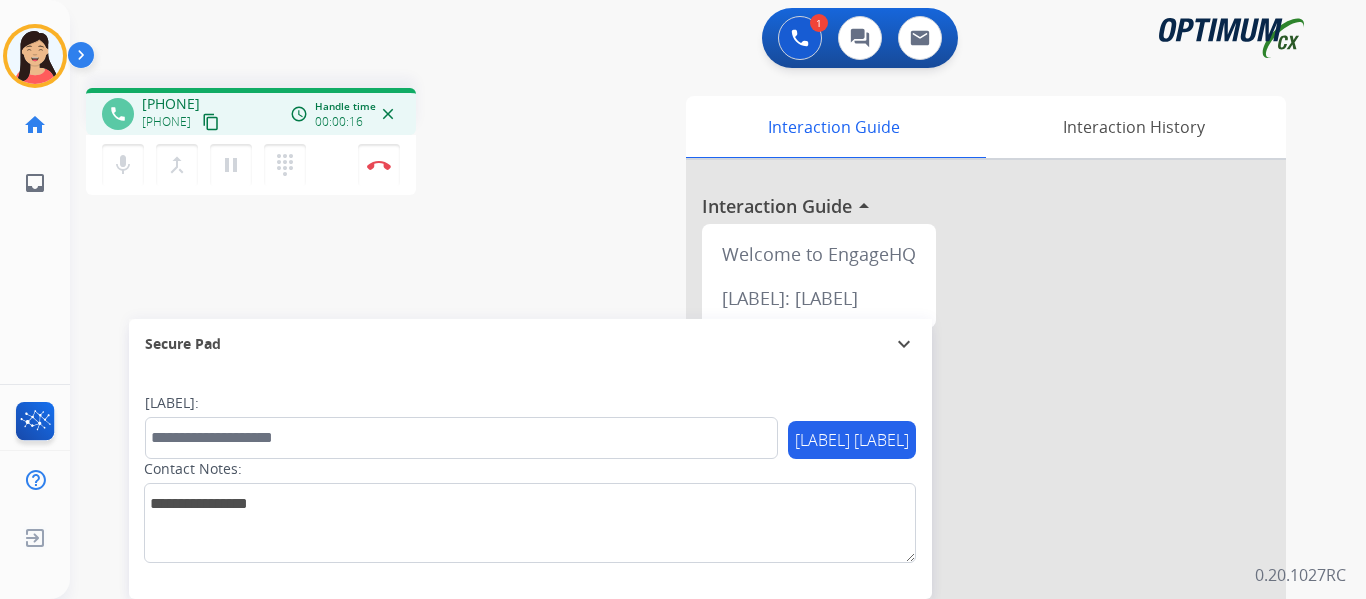 click on "content_copy" at bounding box center (211, 122) 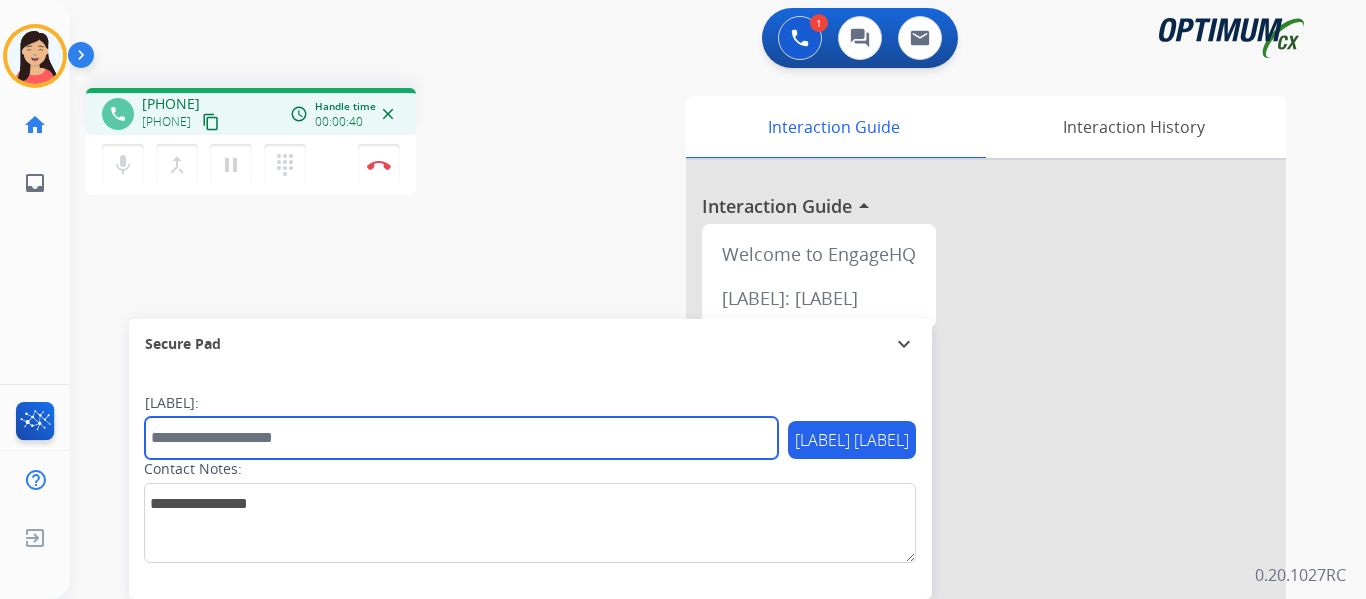 click at bounding box center [461, 438] 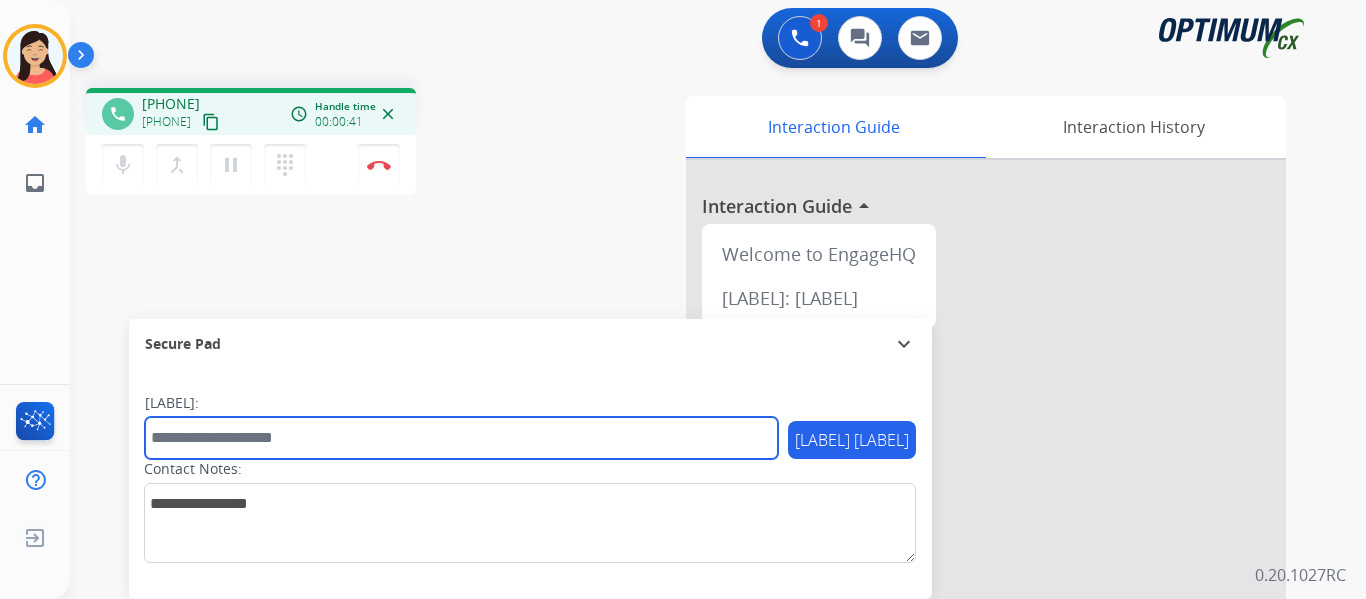 paste on "*******" 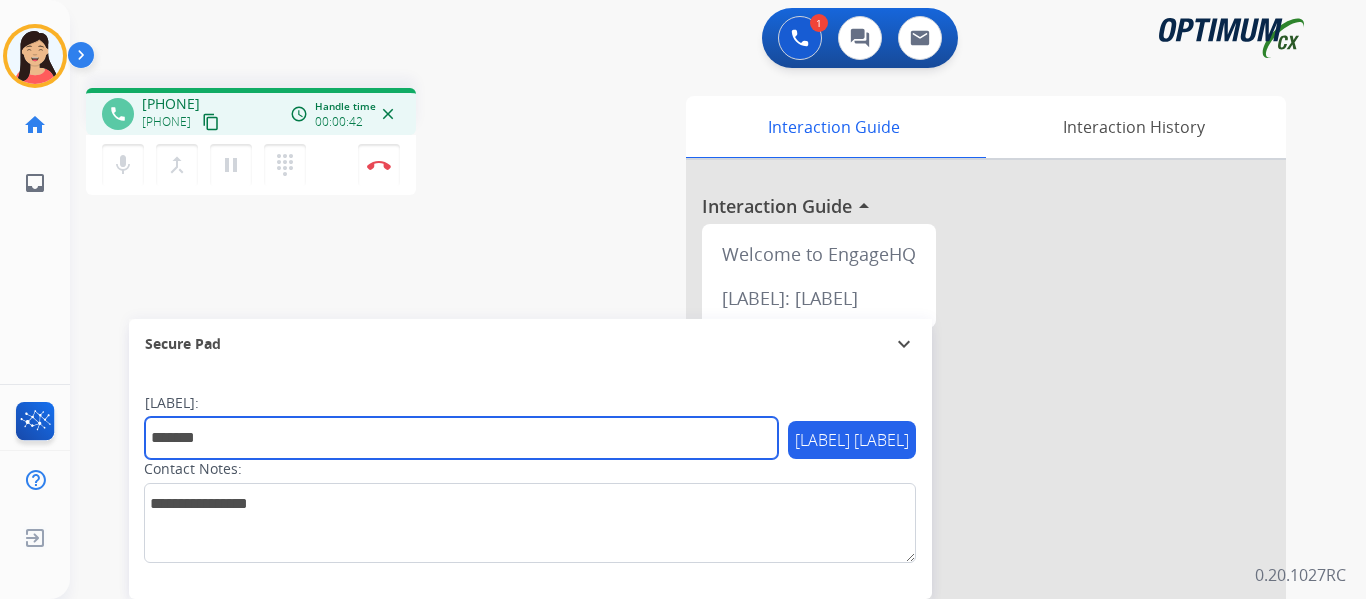 type on "*******" 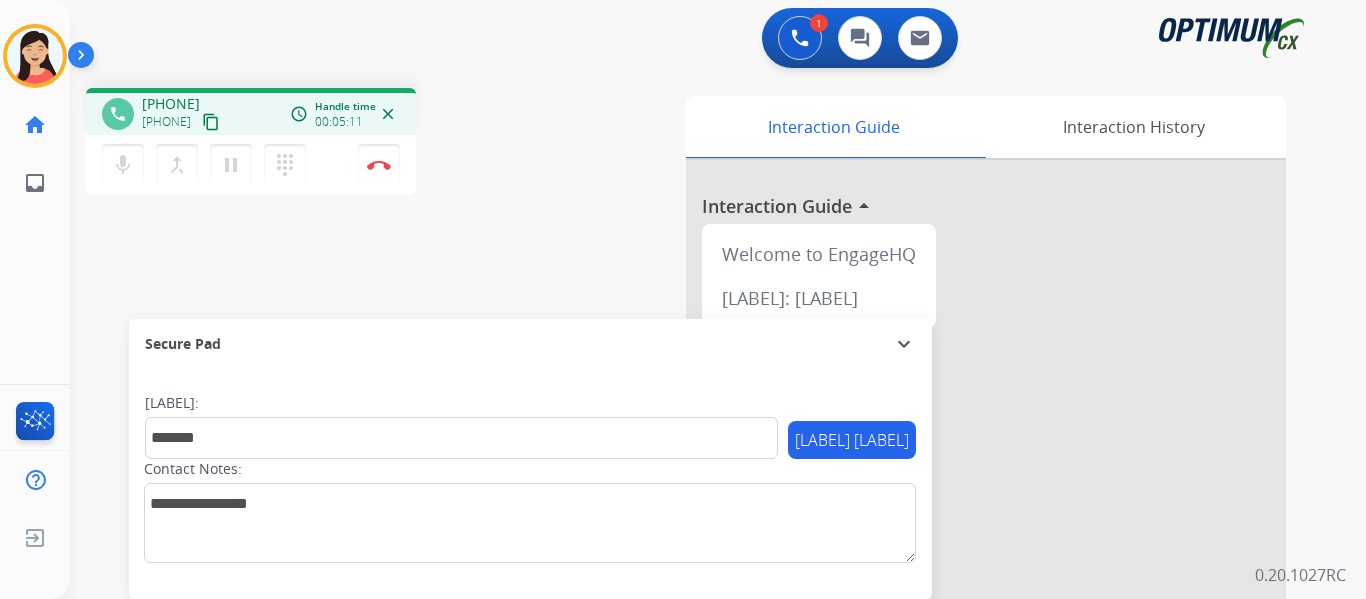 click on "Disconnect" at bounding box center [379, 165] 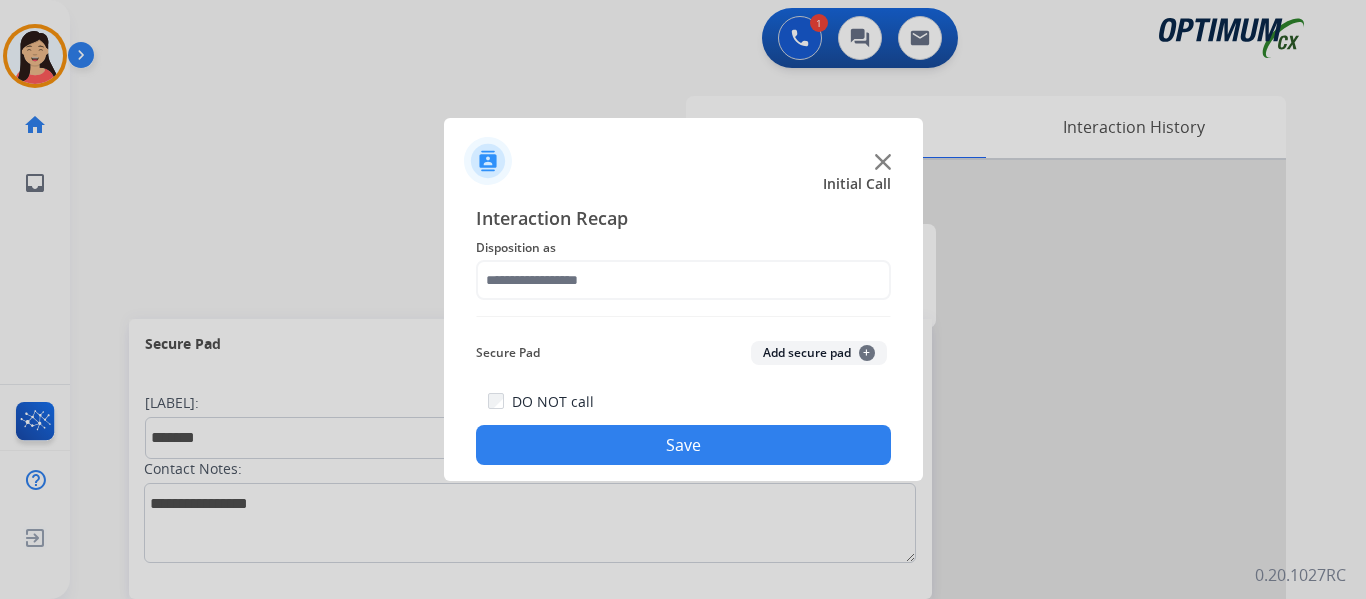 click on "Add secure pad  +" 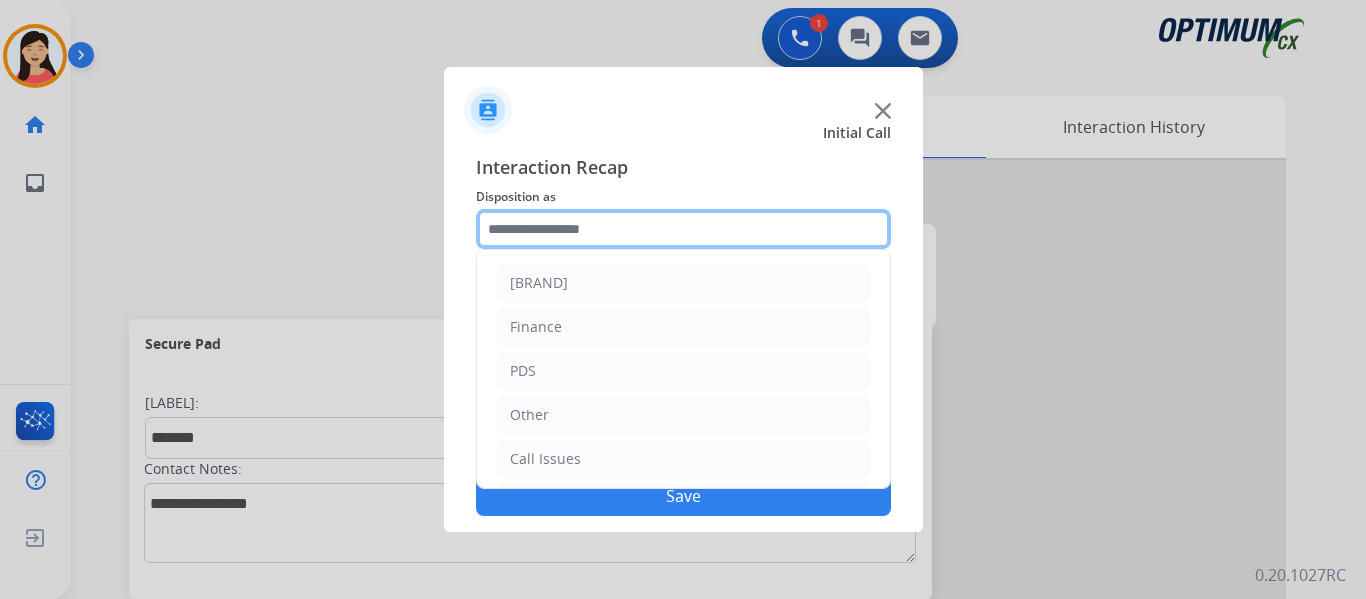 click 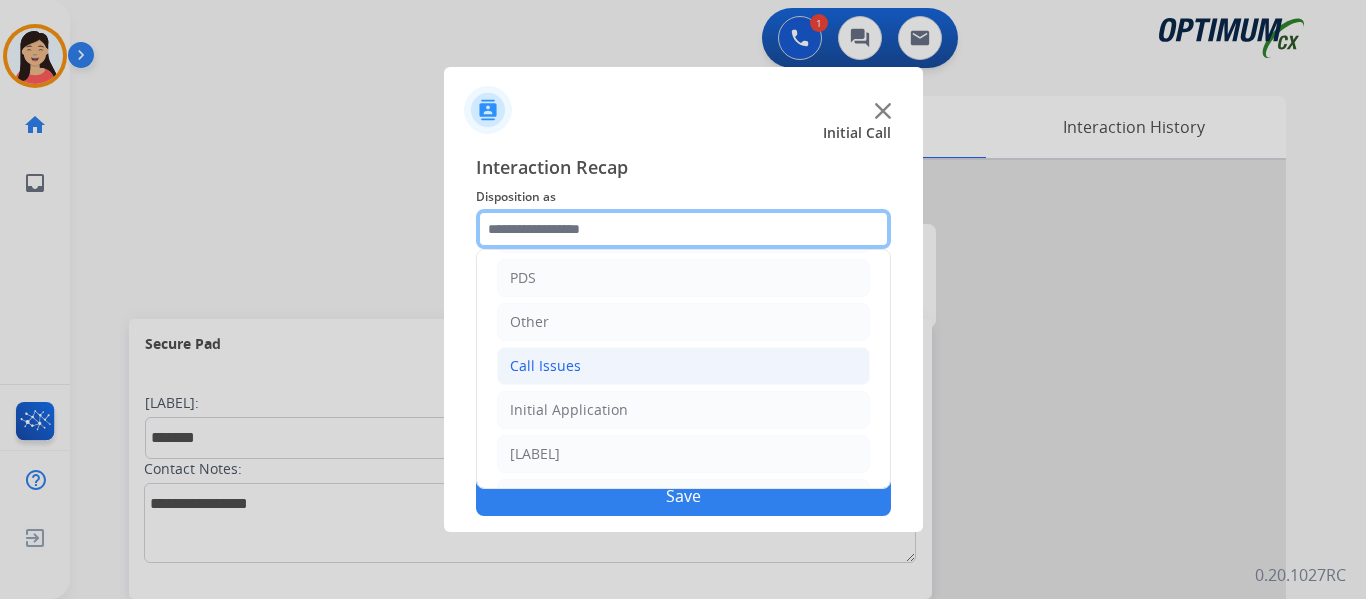 scroll, scrollTop: 136, scrollLeft: 0, axis: vertical 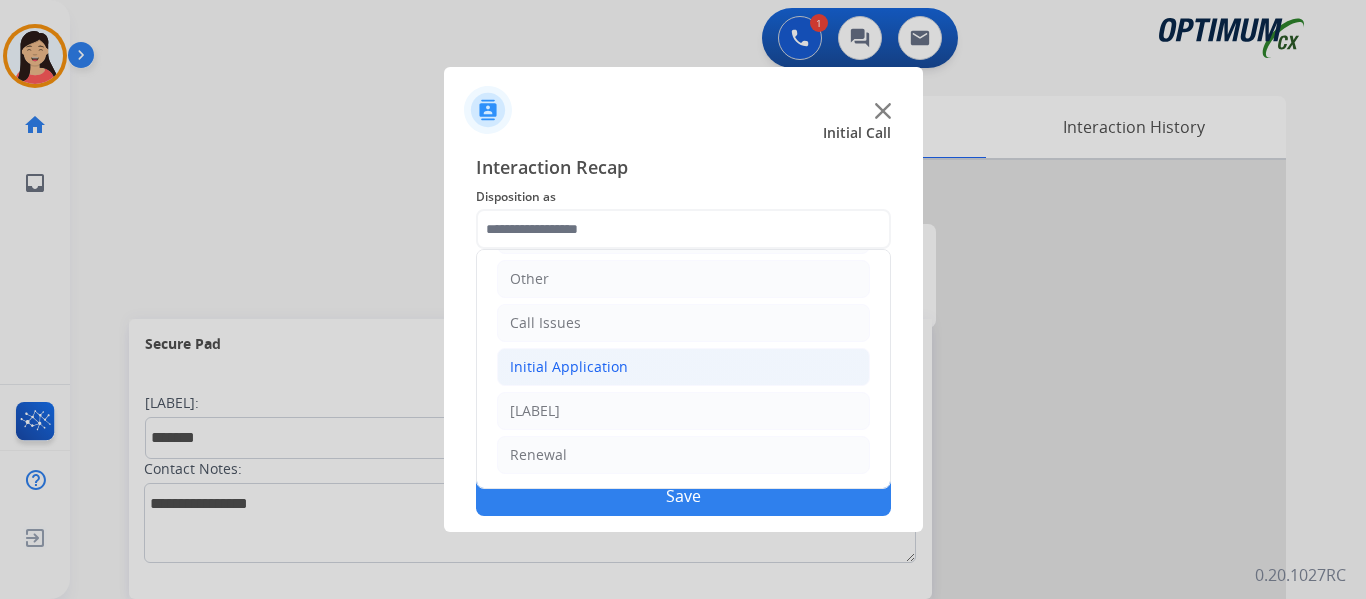 click on "Initial Application" 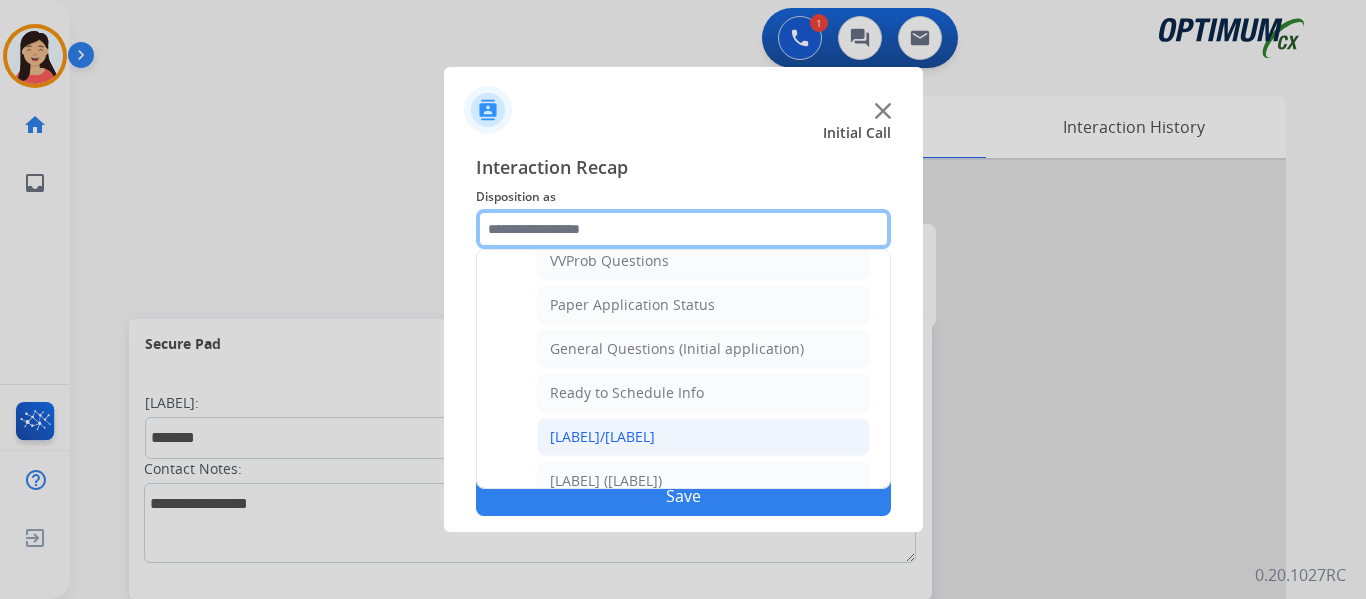 scroll, scrollTop: 1136, scrollLeft: 0, axis: vertical 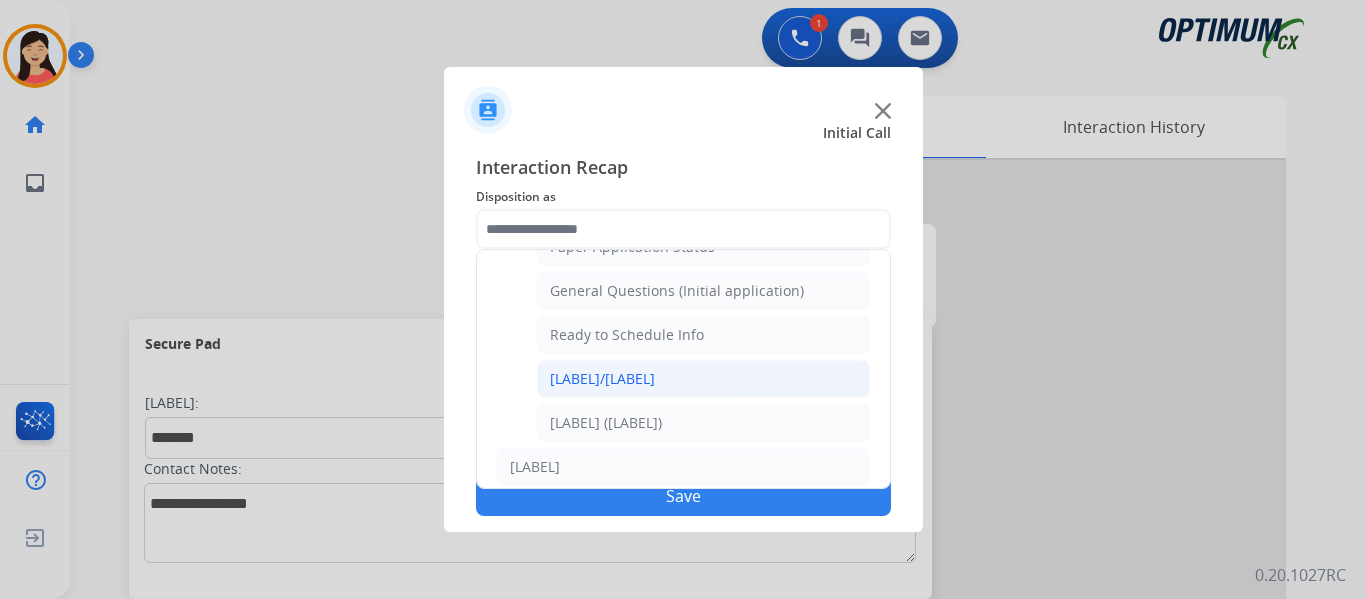 click on "Pearson Vue/Exam Authorization" 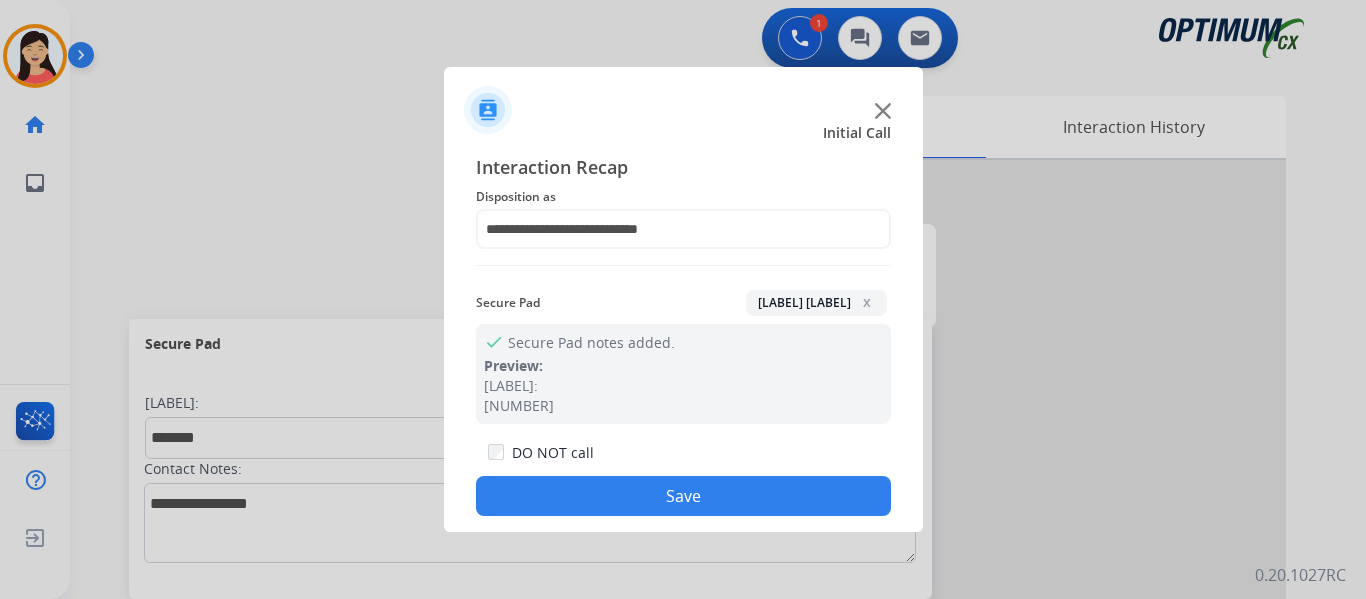click on "Save" 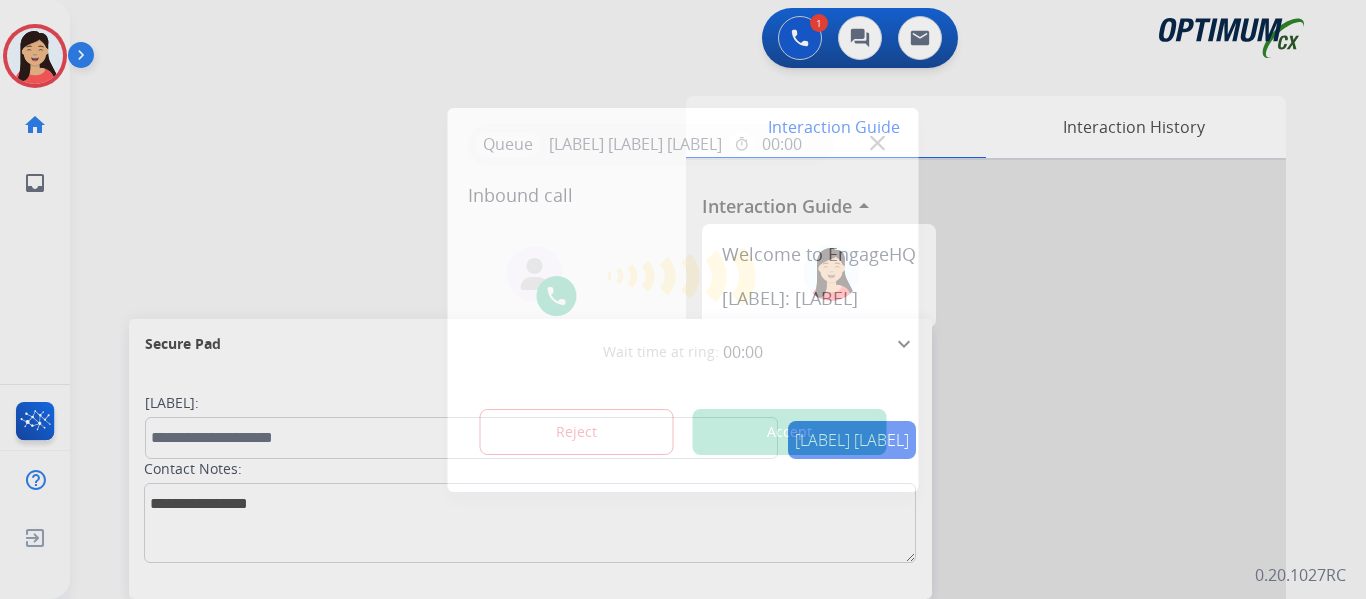 click on "Accept" at bounding box center [790, 432] 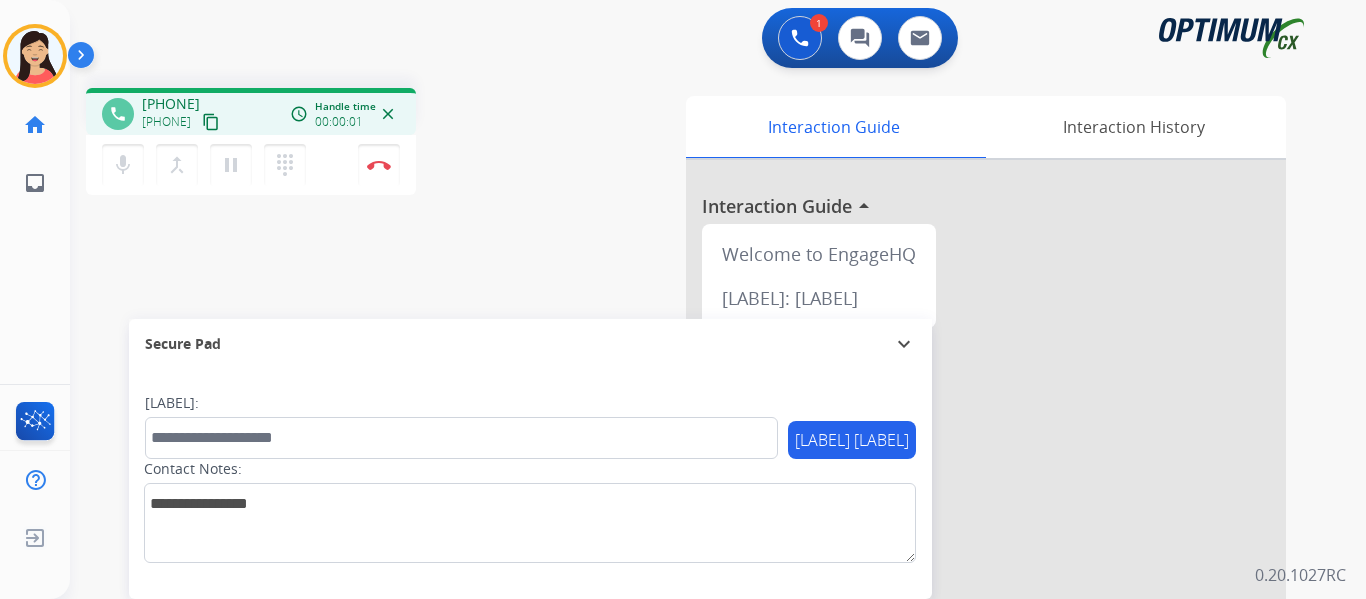 click on "content_copy" at bounding box center [211, 122] 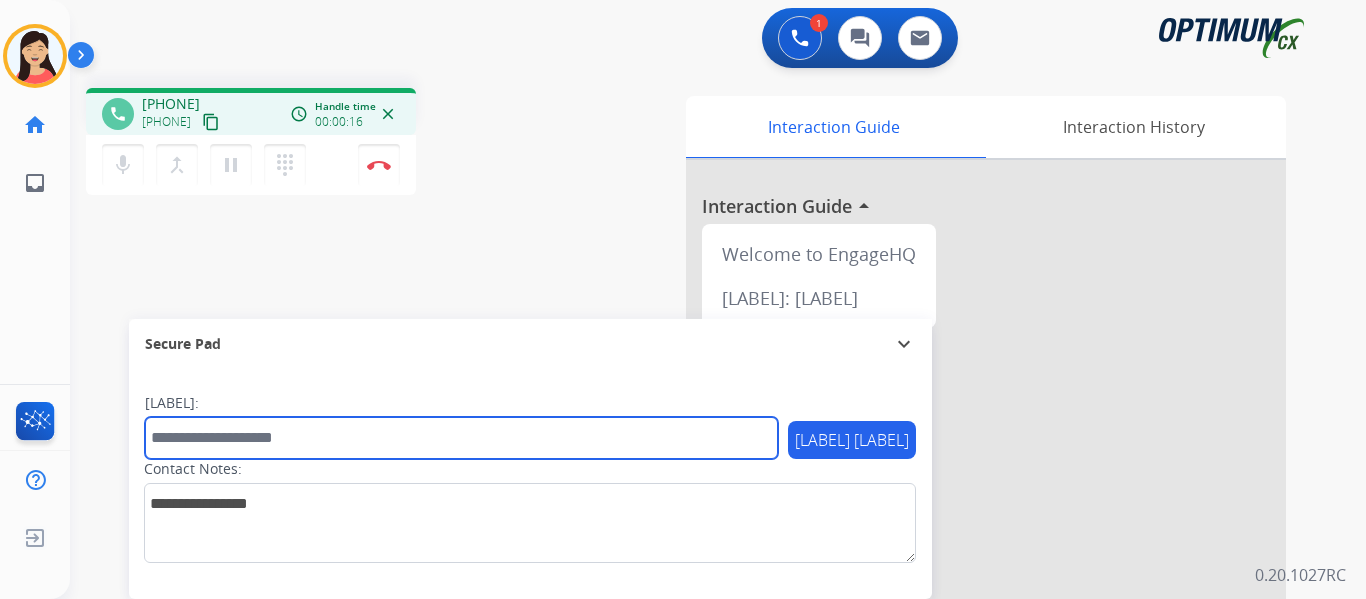 click at bounding box center (461, 438) 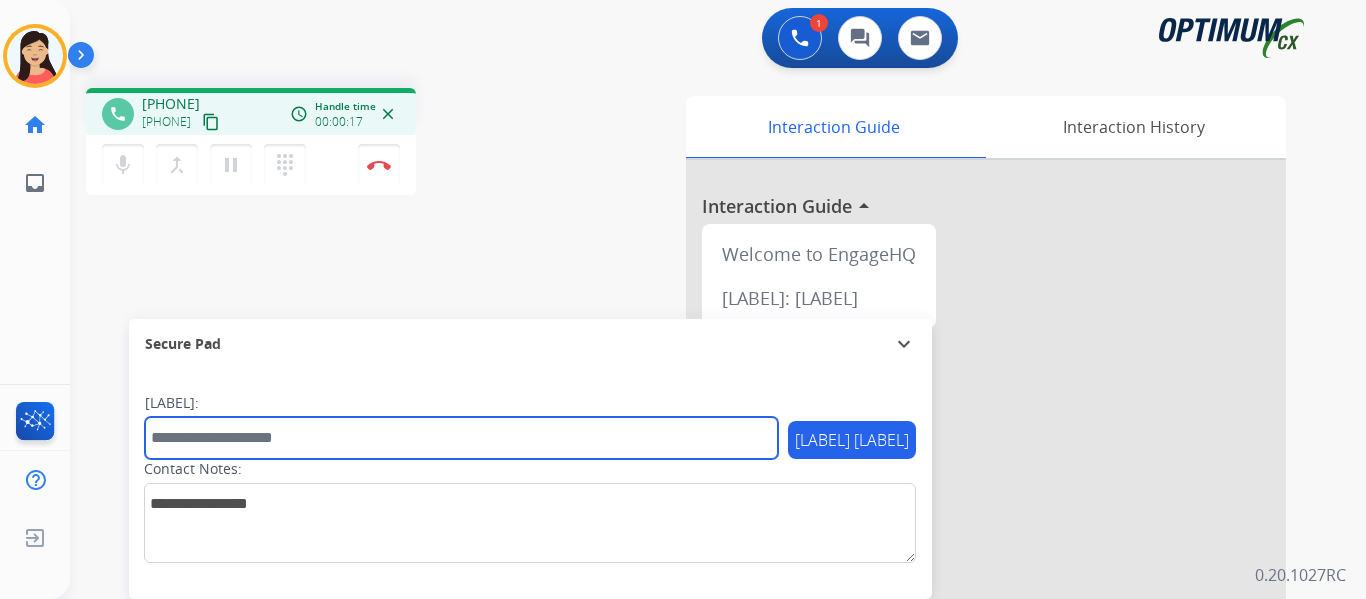paste on "*******" 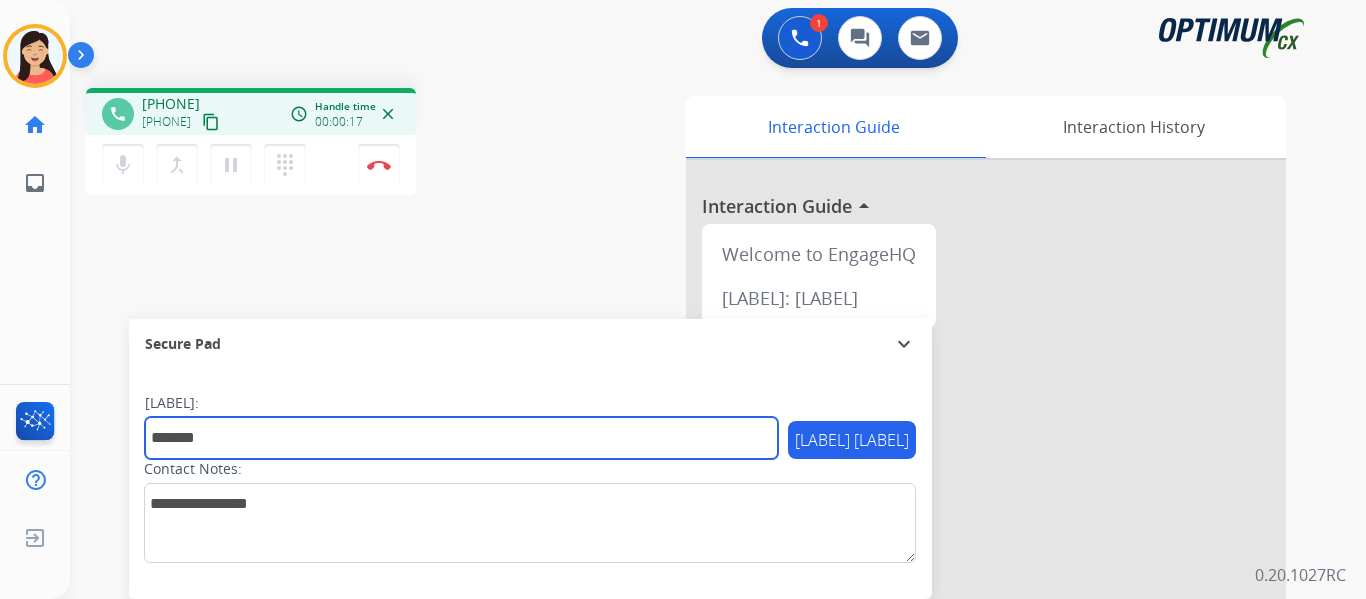 type on "*******" 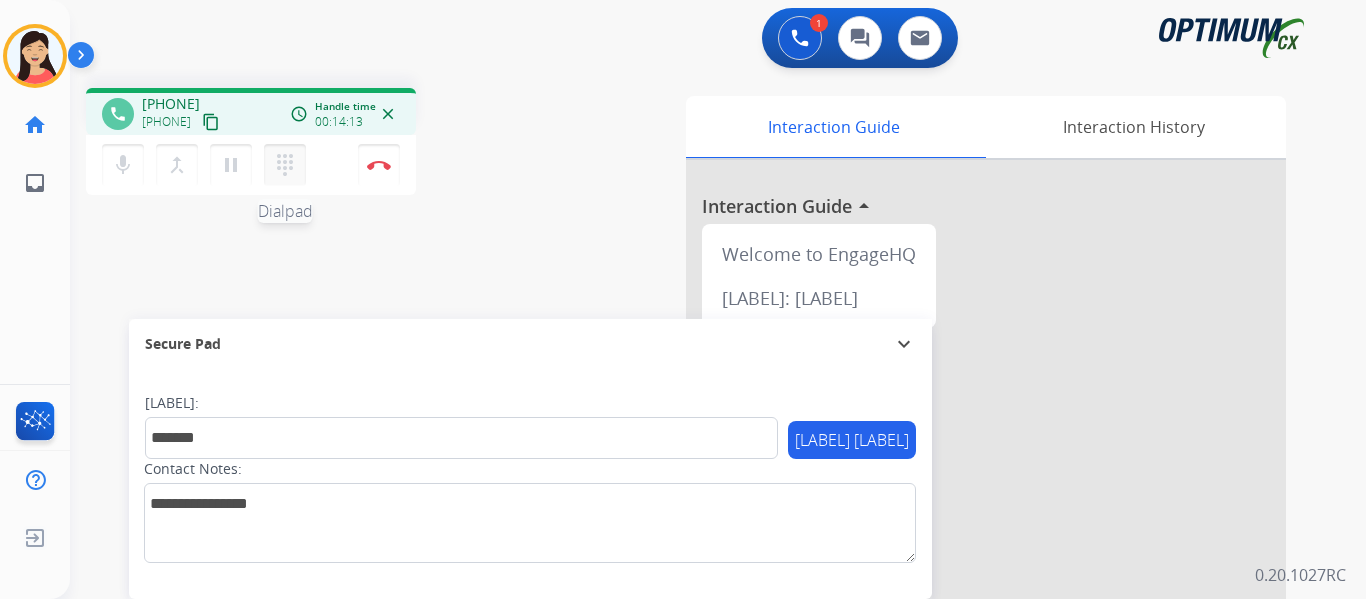 click on "dialpad" at bounding box center [285, 165] 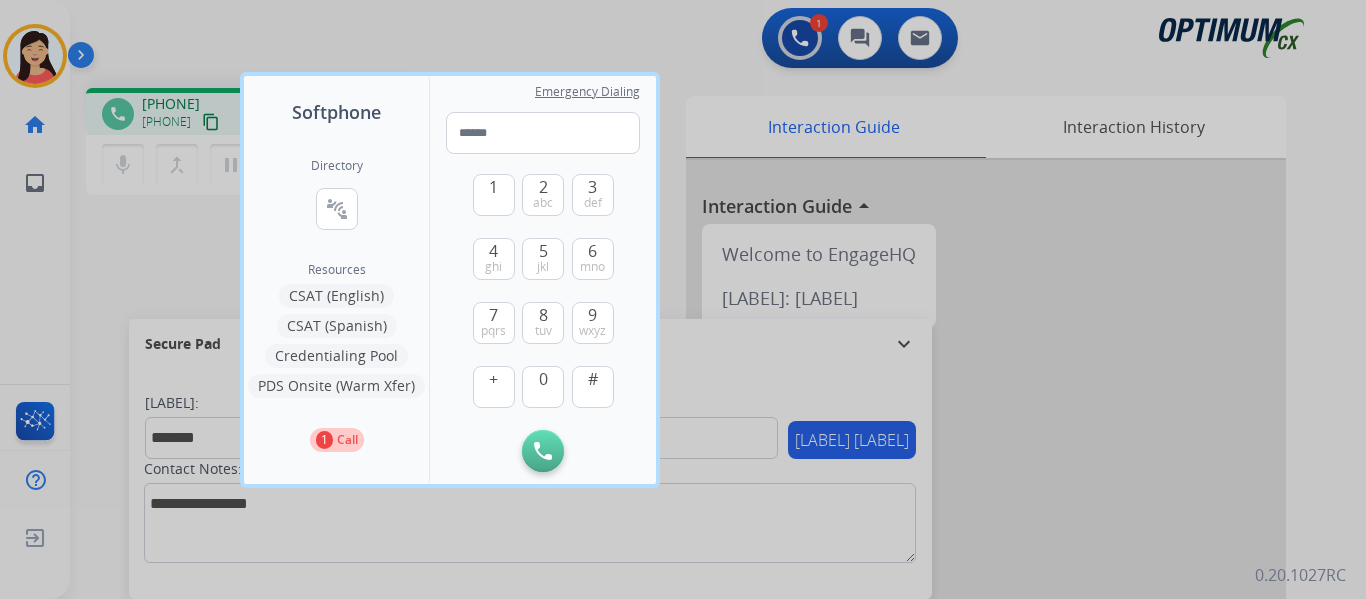 click on "CSAT (Spanish)" at bounding box center [337, 326] 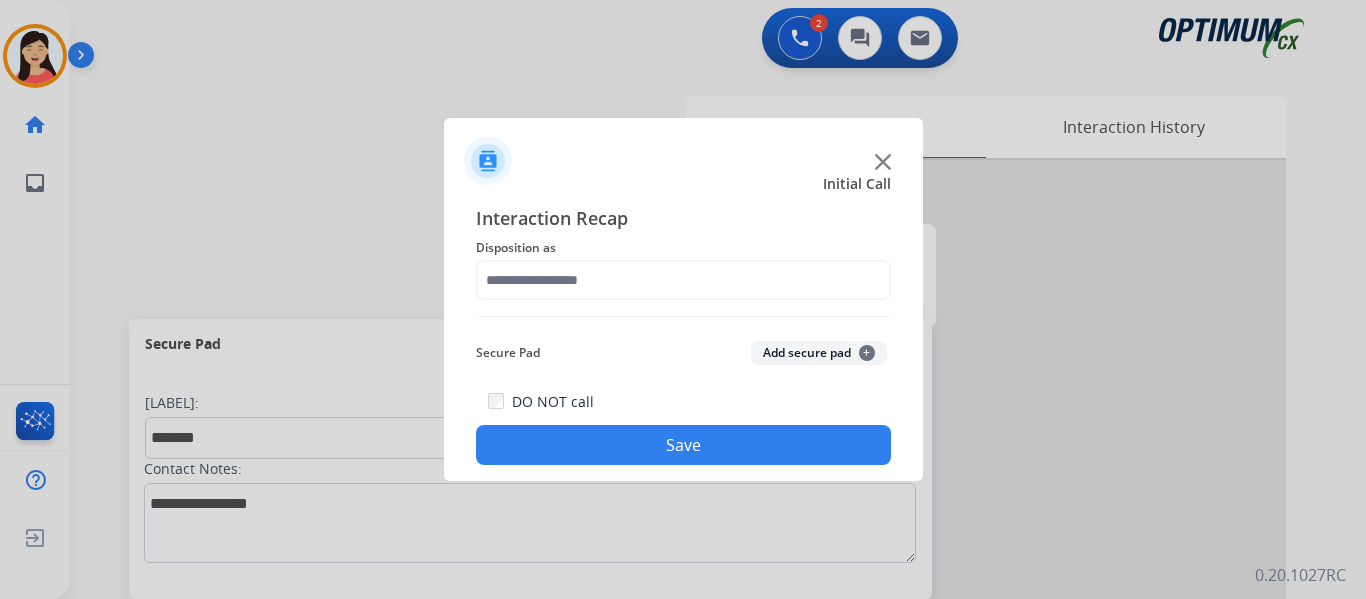 click on "Add secure pad  +" 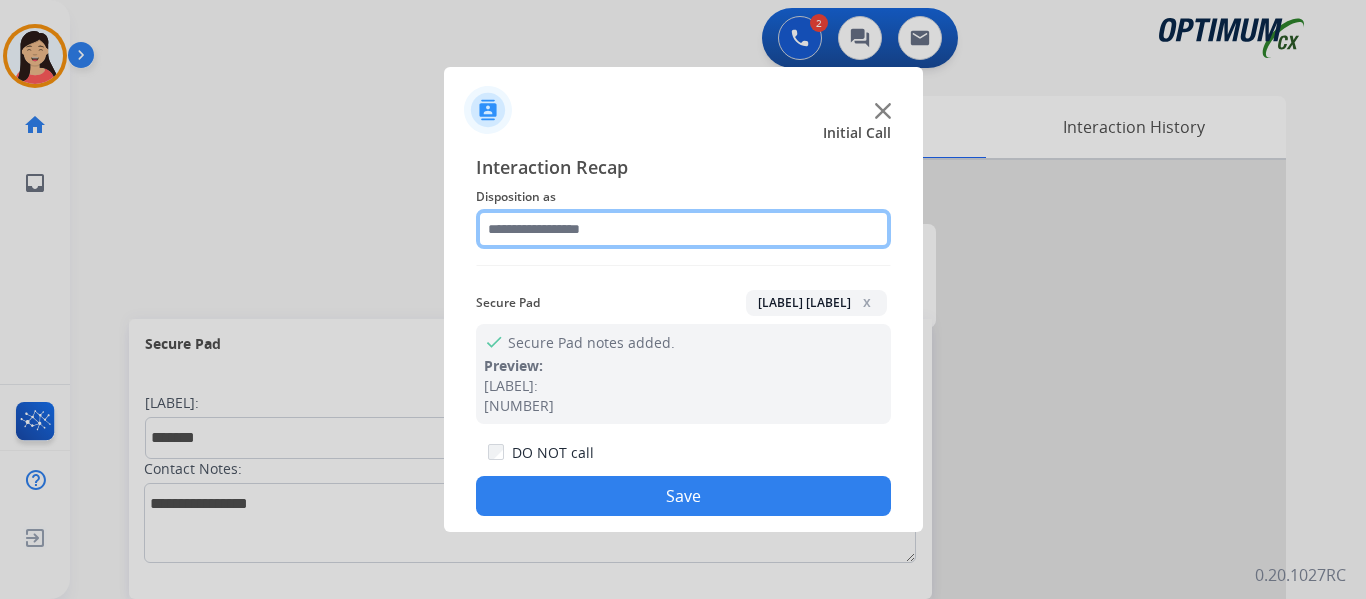 click 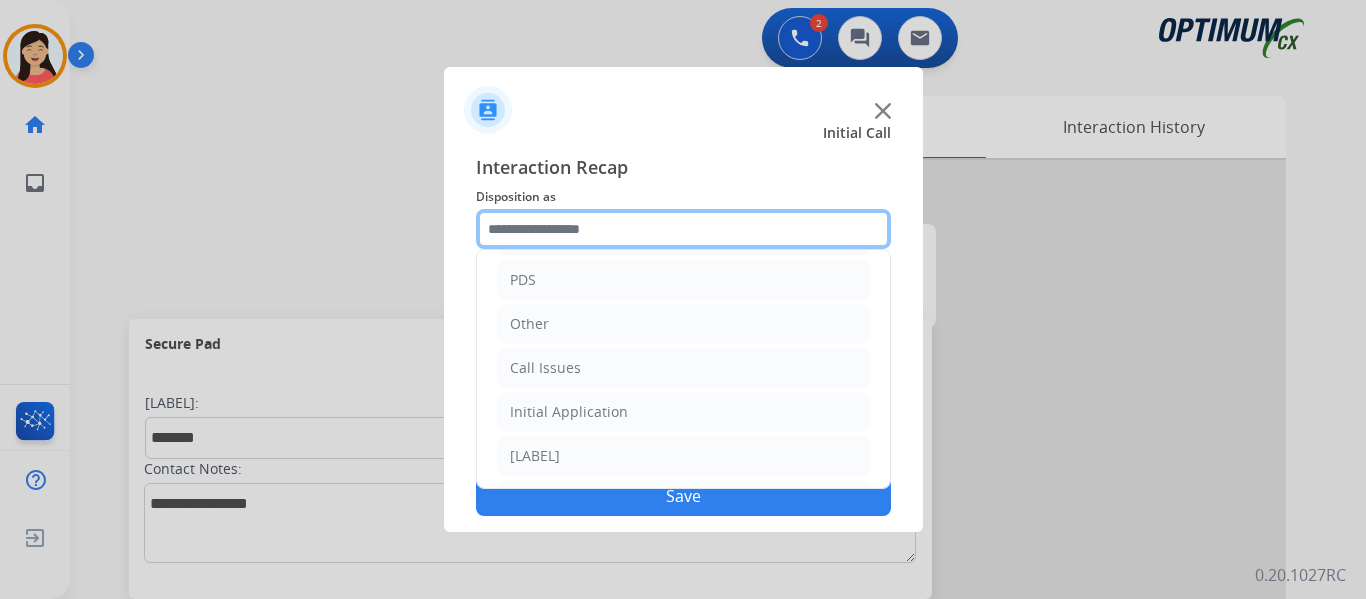 scroll, scrollTop: 136, scrollLeft: 0, axis: vertical 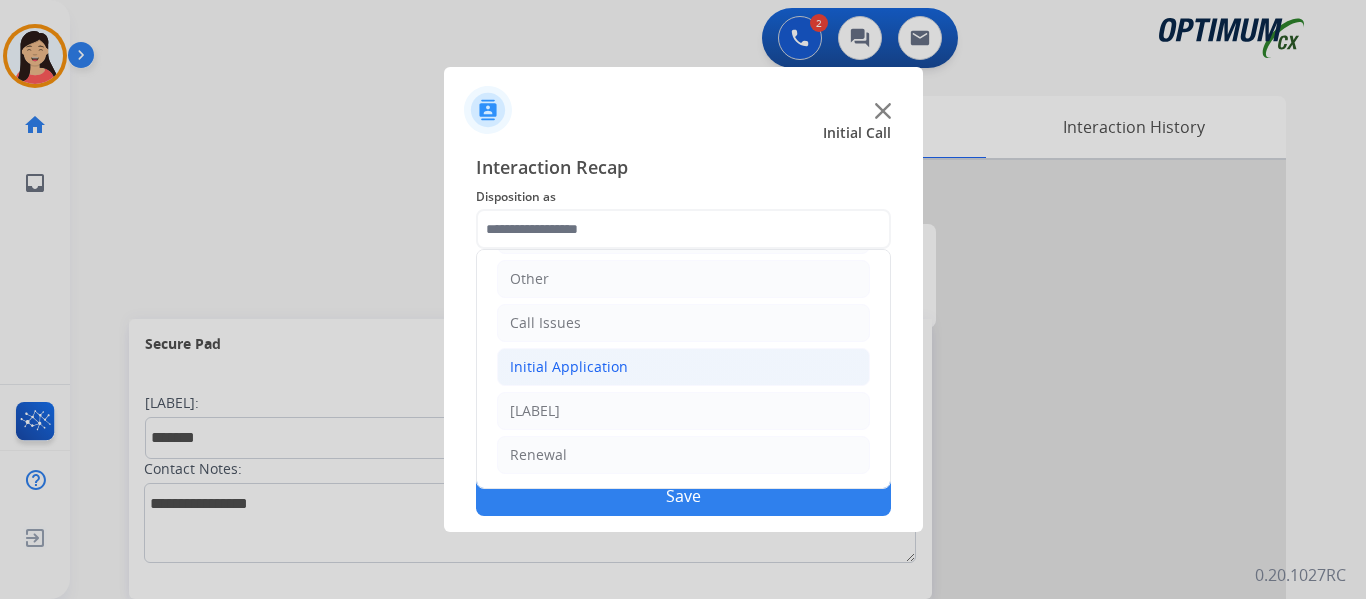 click on "Initial Application" 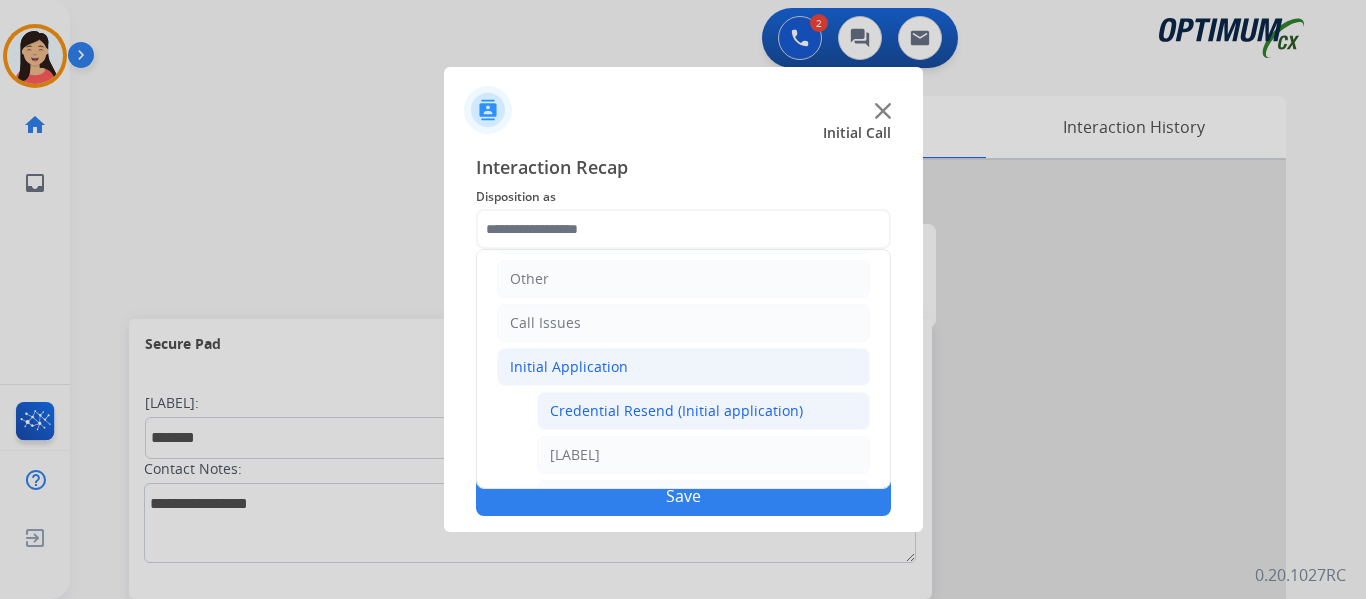 click on "Credential Resend (Initial application)" 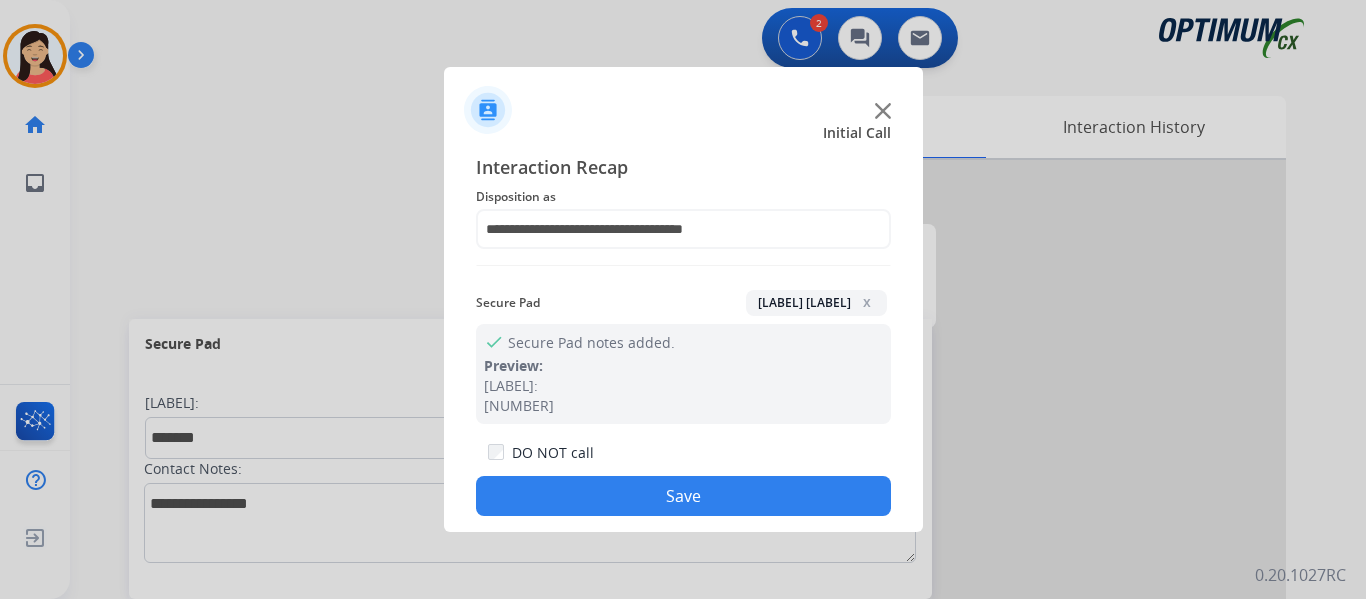 click on "Save" 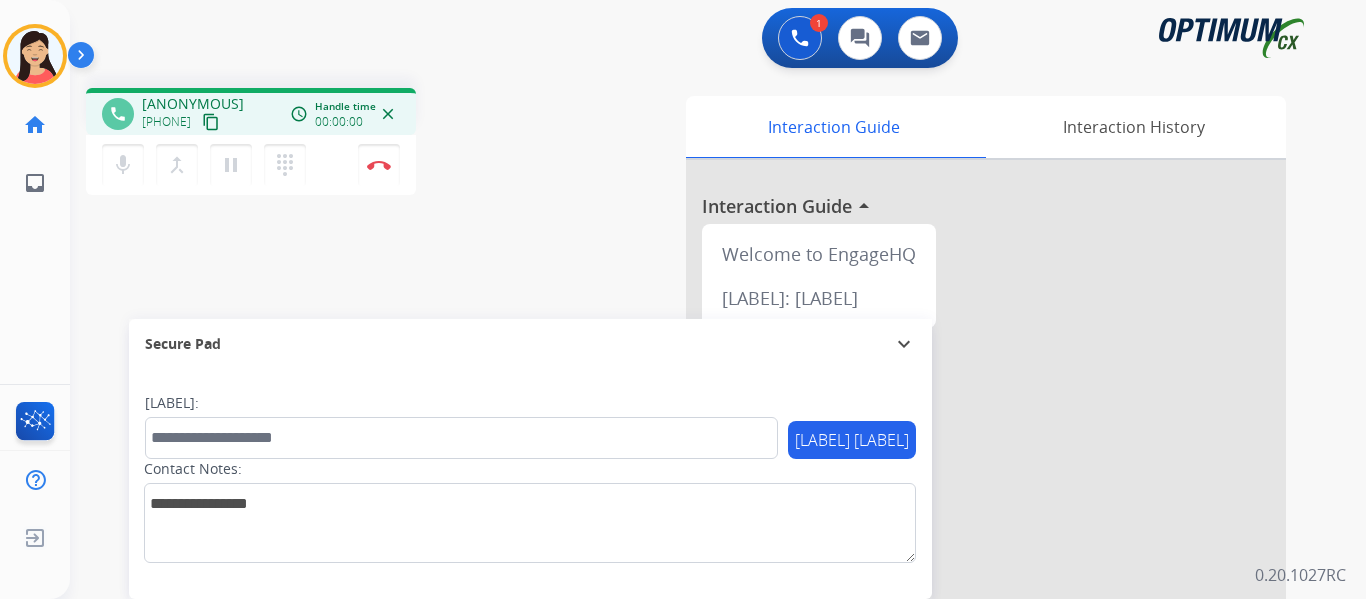 click on "content_copy" at bounding box center (211, 122) 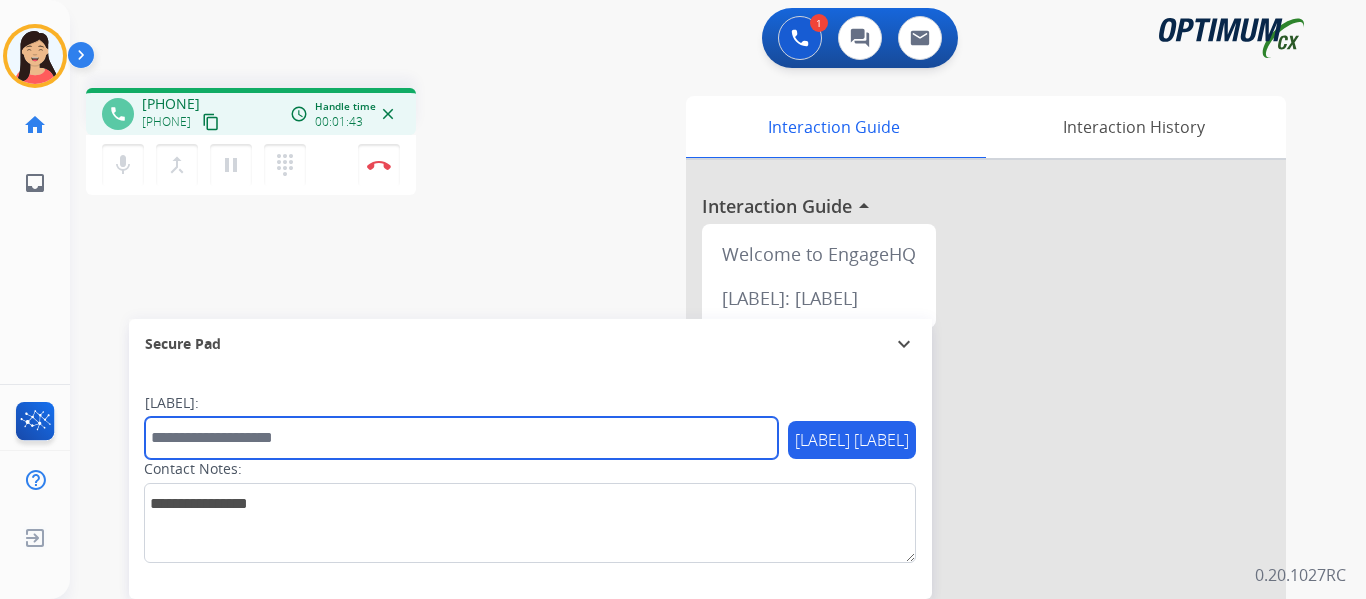 click at bounding box center (461, 438) 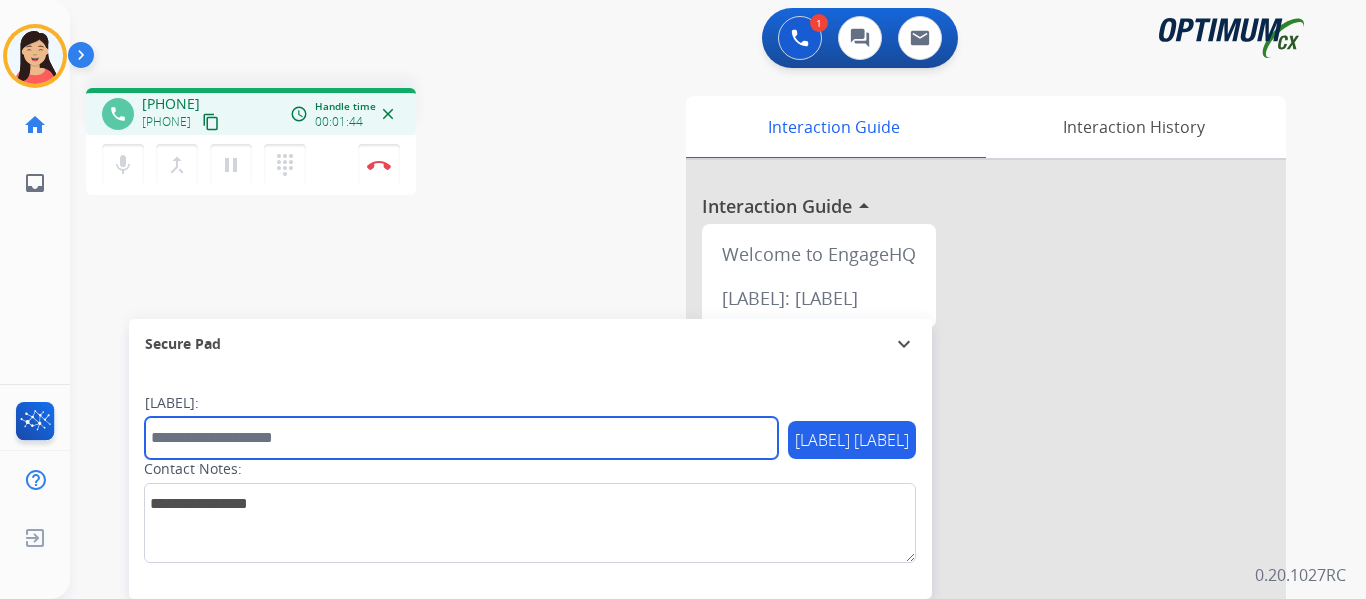 paste on "*******" 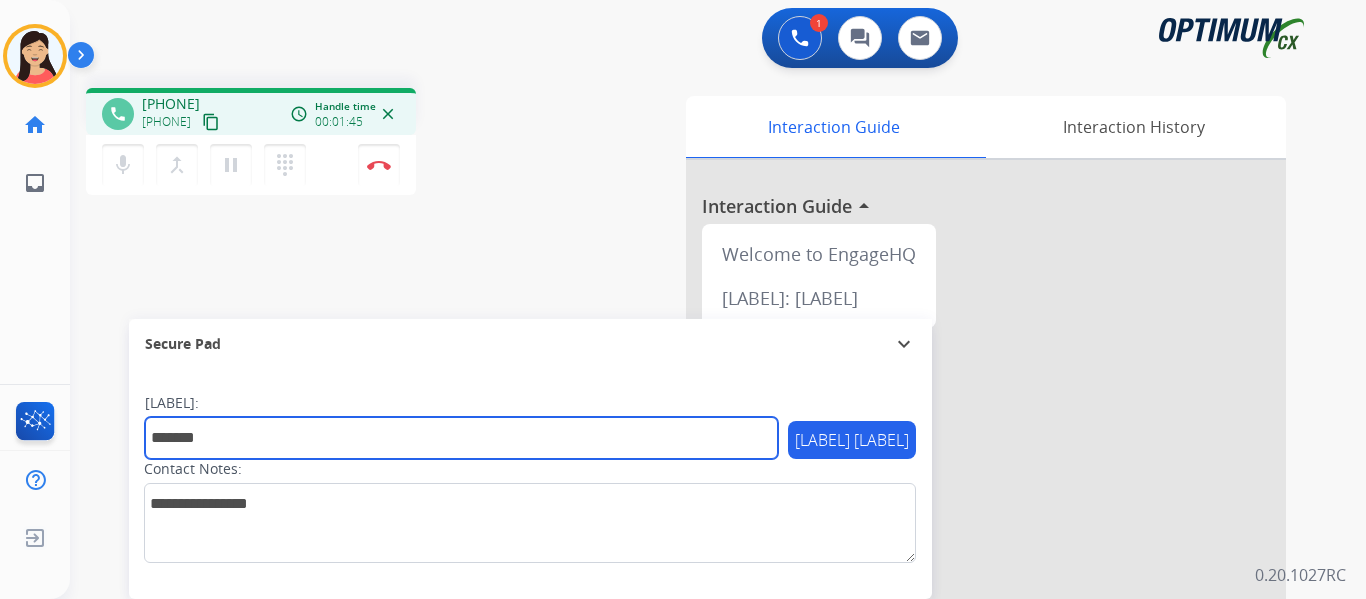 type on "*******" 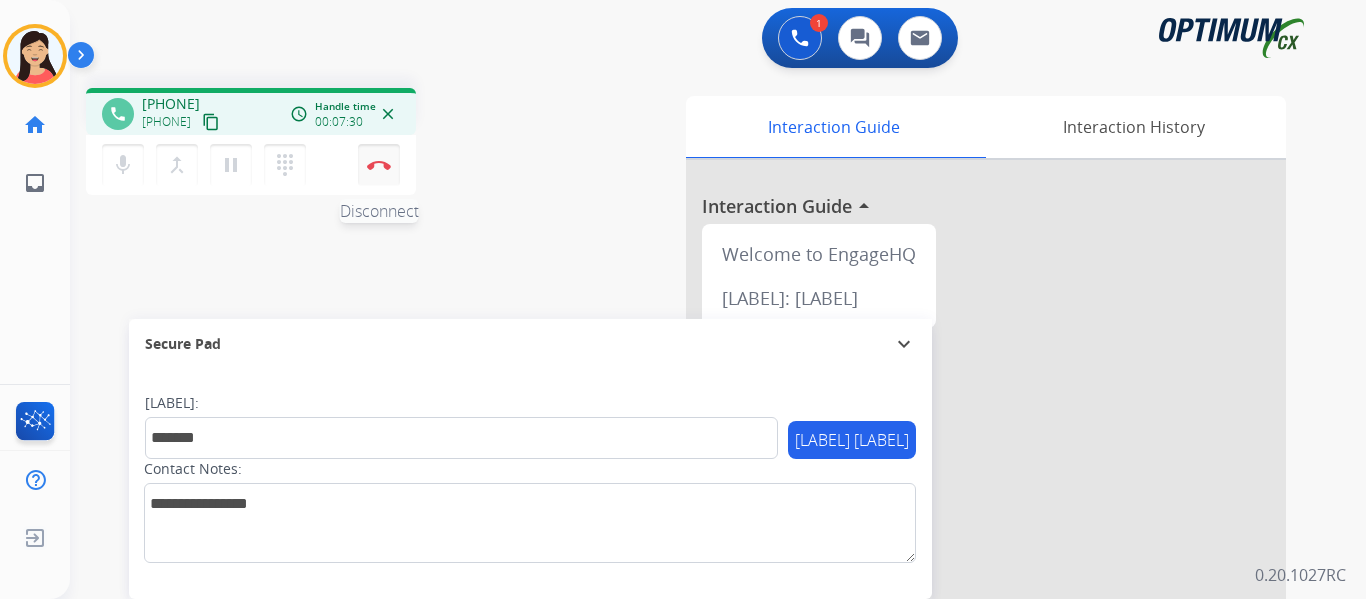 click at bounding box center (379, 165) 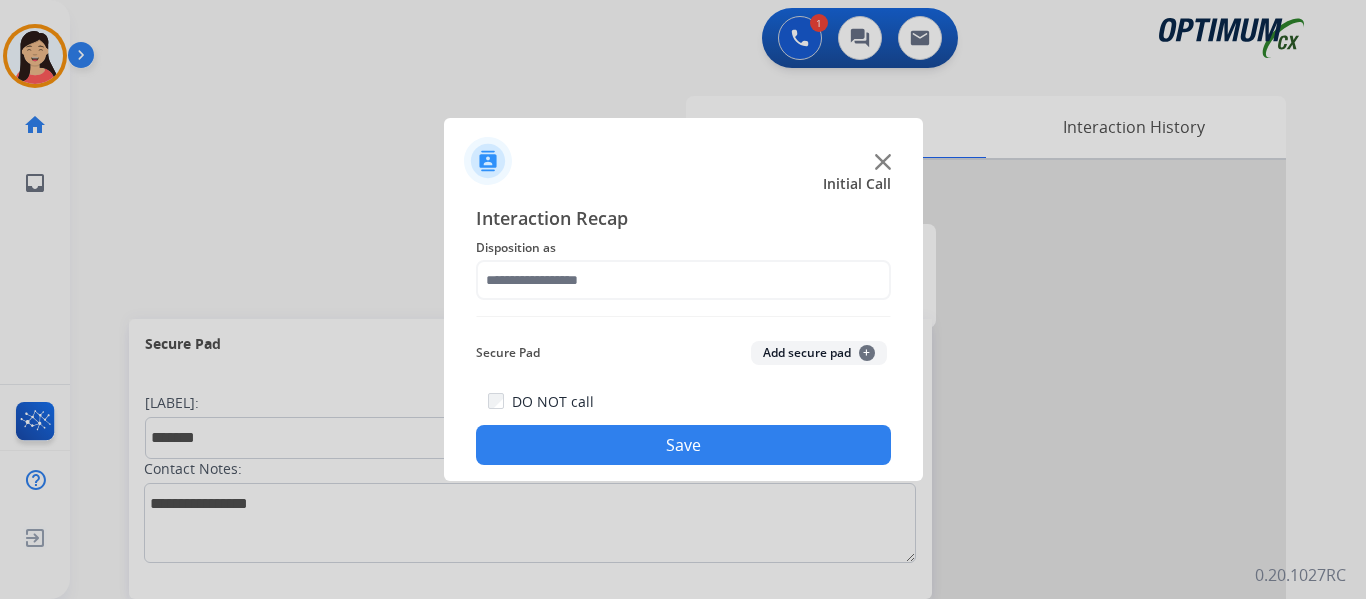 click on "Secure Pad  Add secure pad  +" 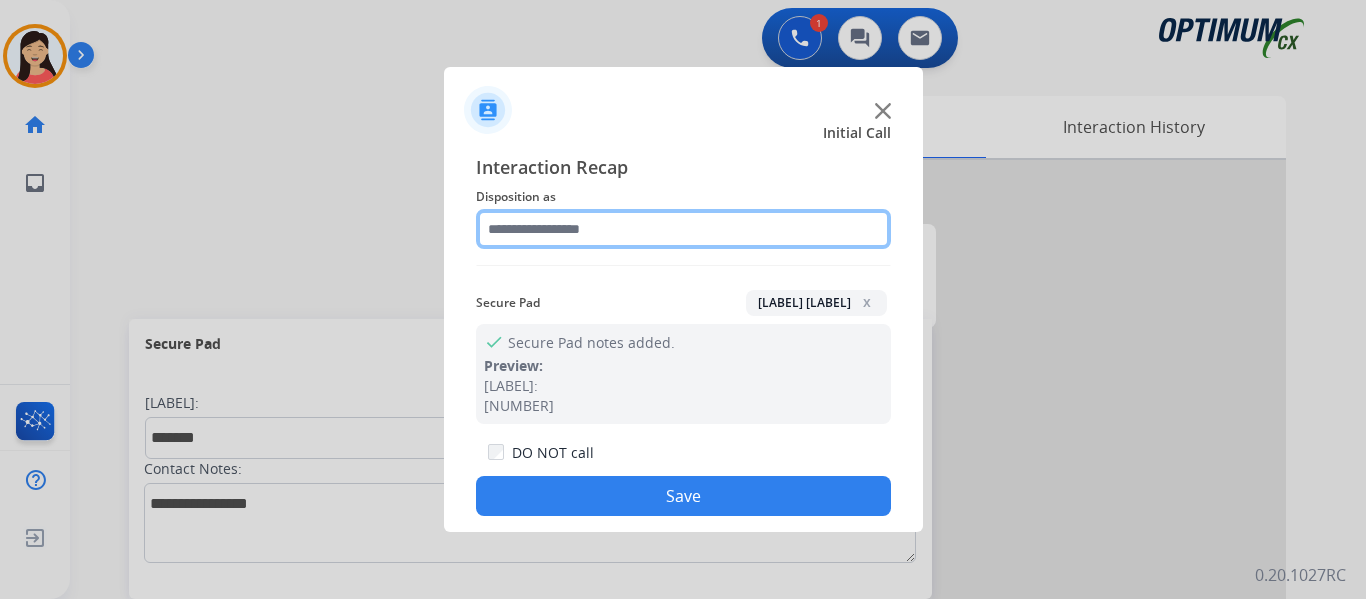 click 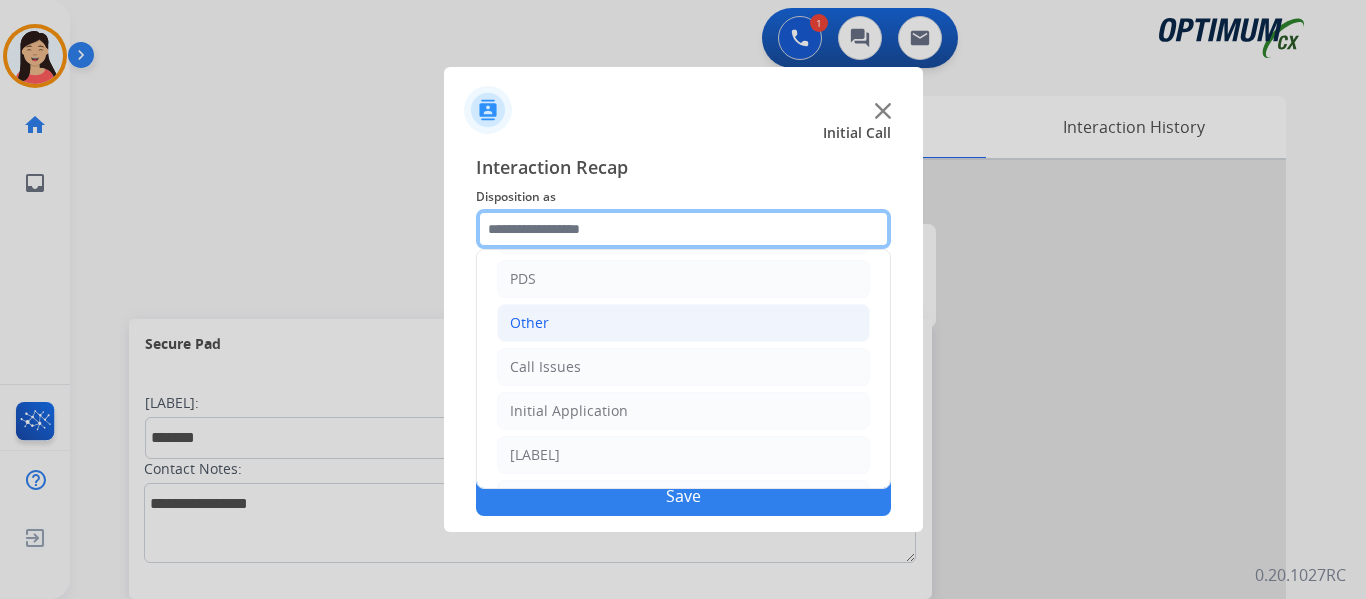 scroll, scrollTop: 136, scrollLeft: 0, axis: vertical 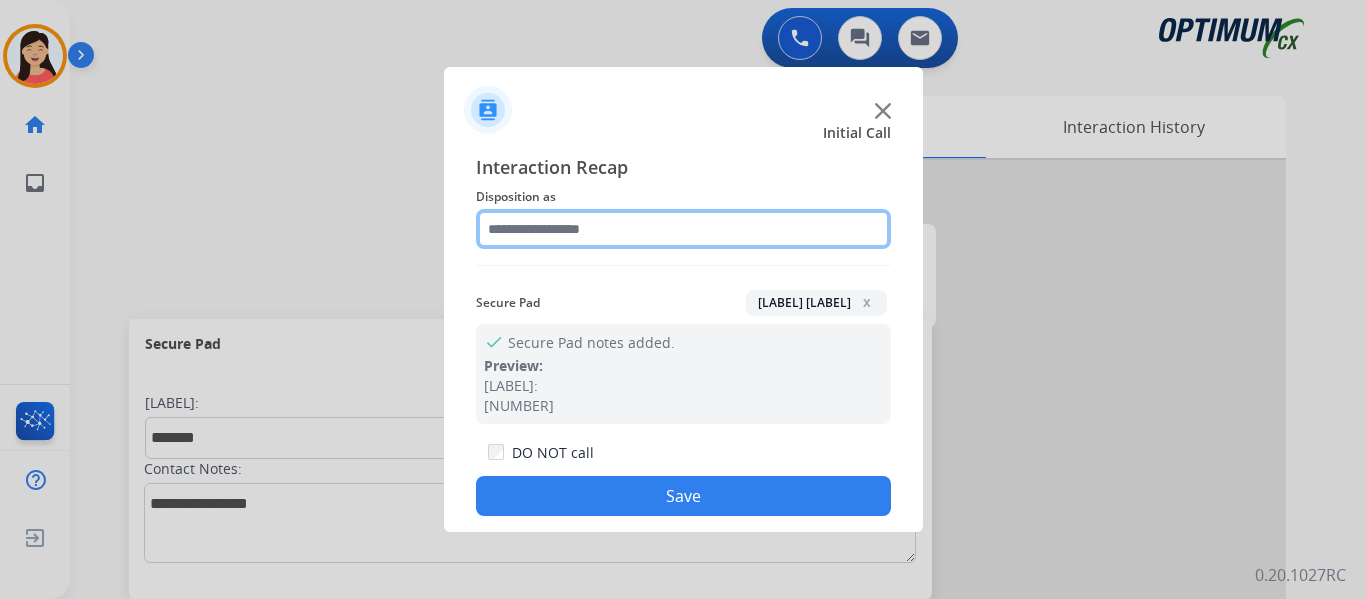 click 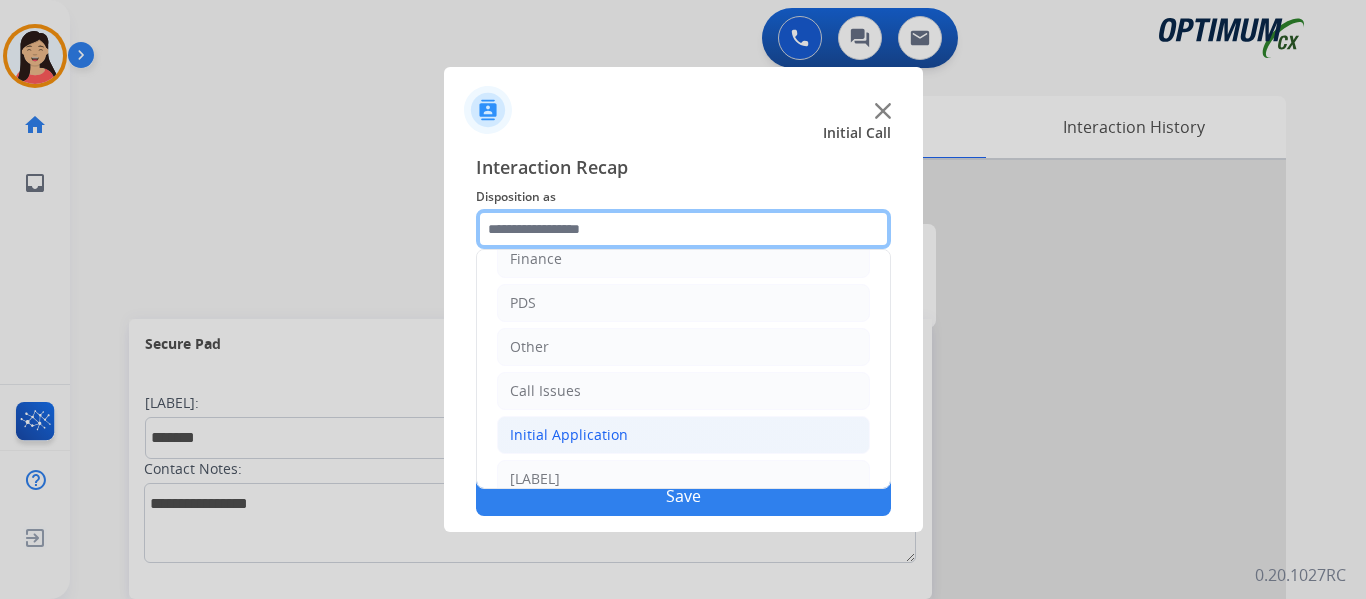 scroll, scrollTop: 136, scrollLeft: 0, axis: vertical 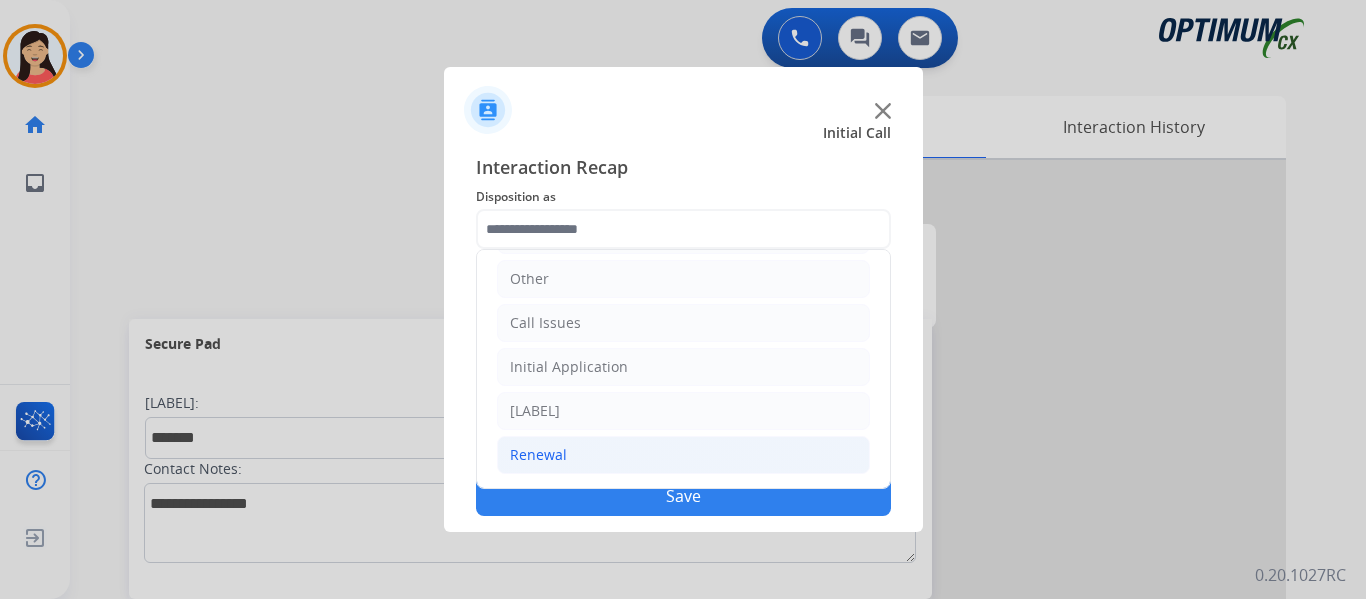 click on "Renewal" 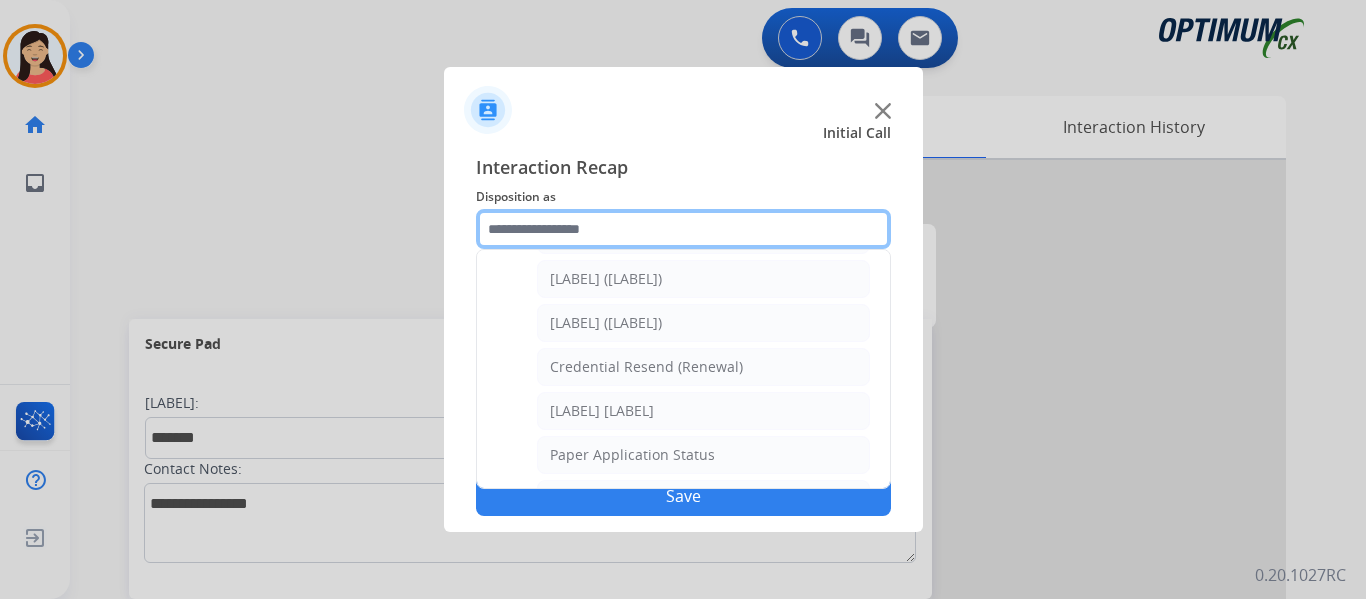 scroll, scrollTop: 536, scrollLeft: 0, axis: vertical 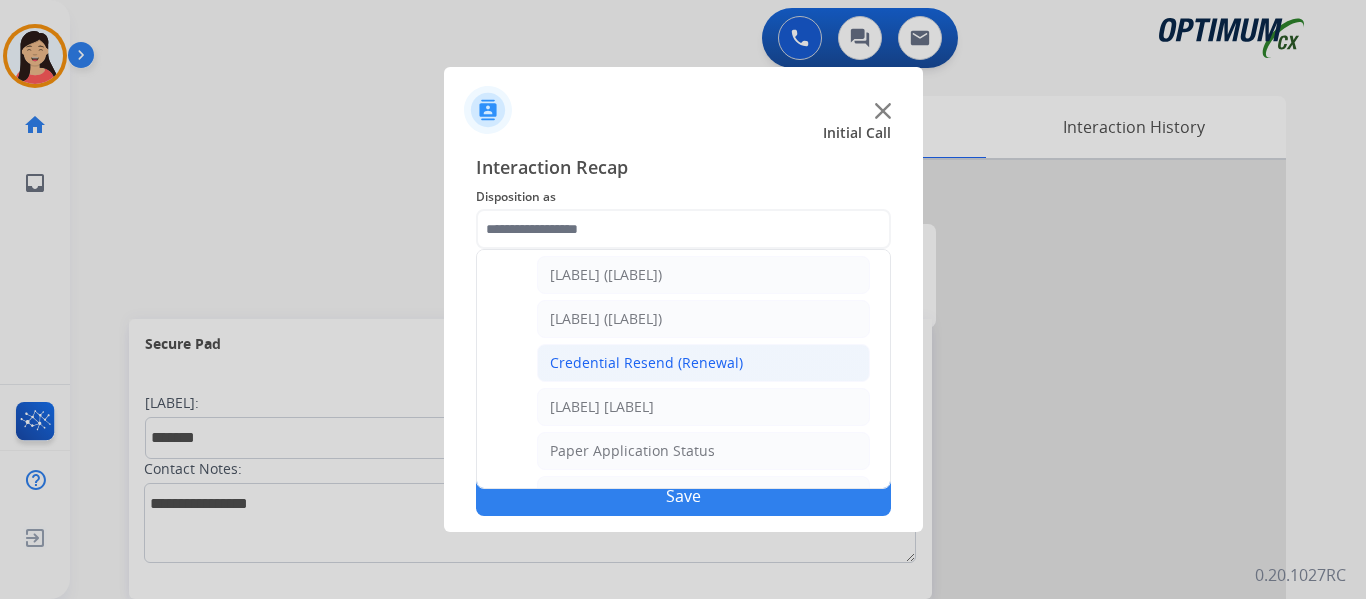 click on "Credential Resend (Renewal)" 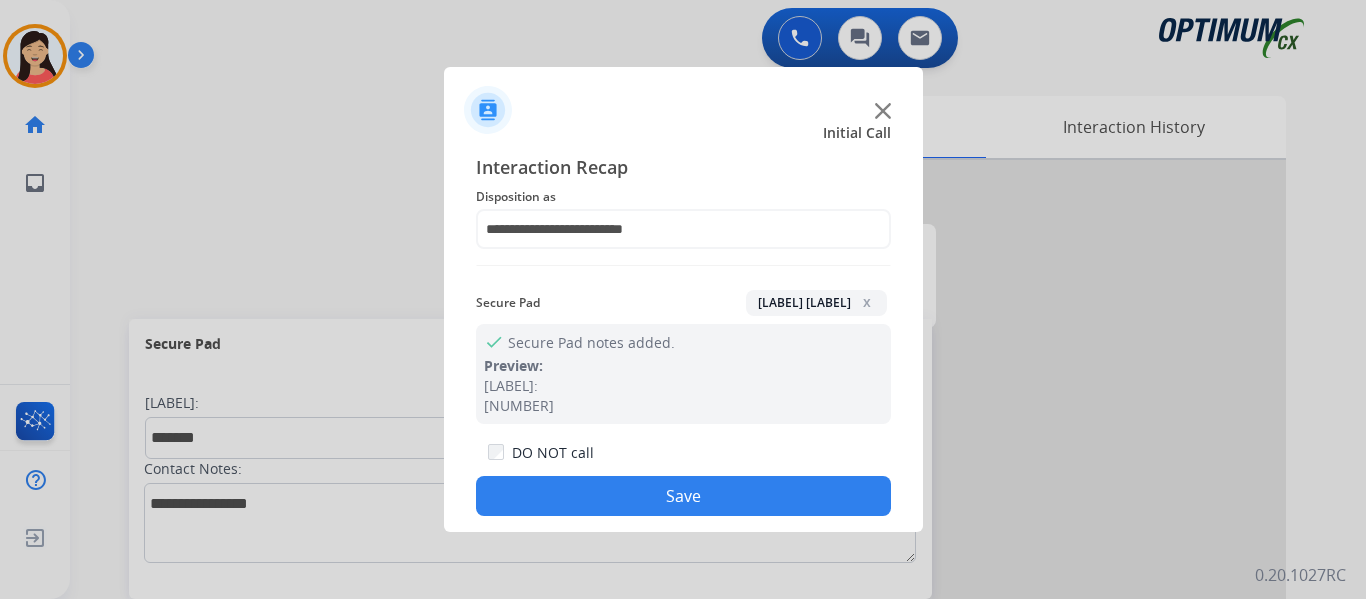 click on "Save" 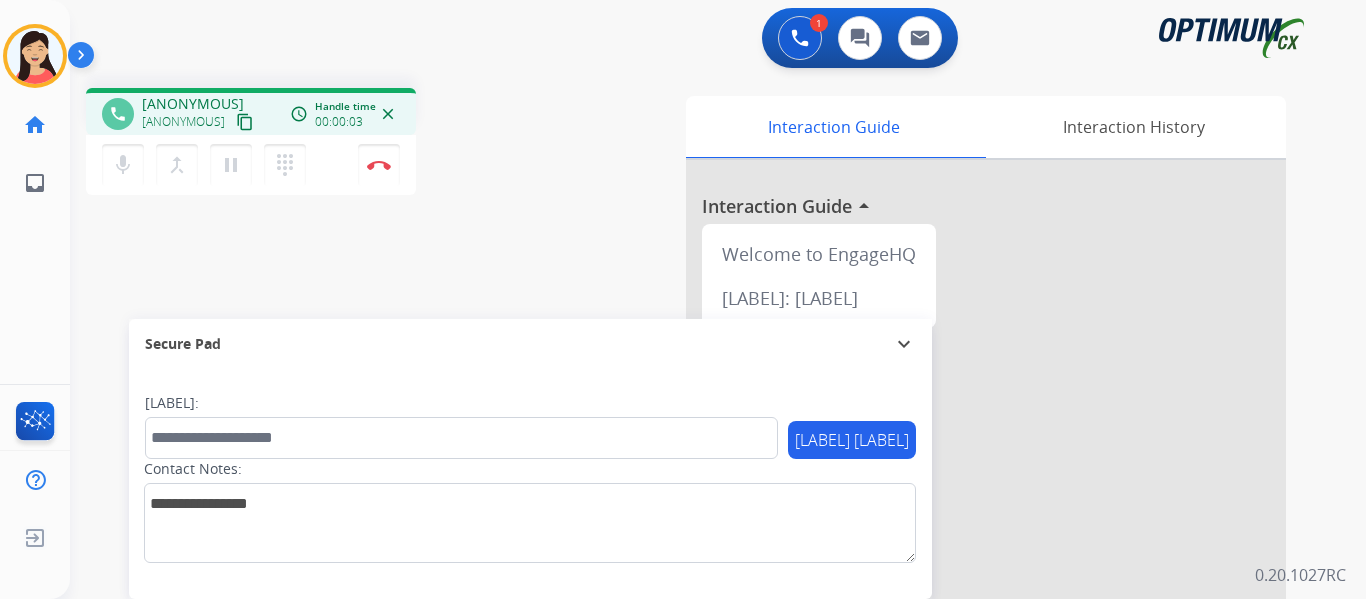 click on "content_copy" at bounding box center (245, 122) 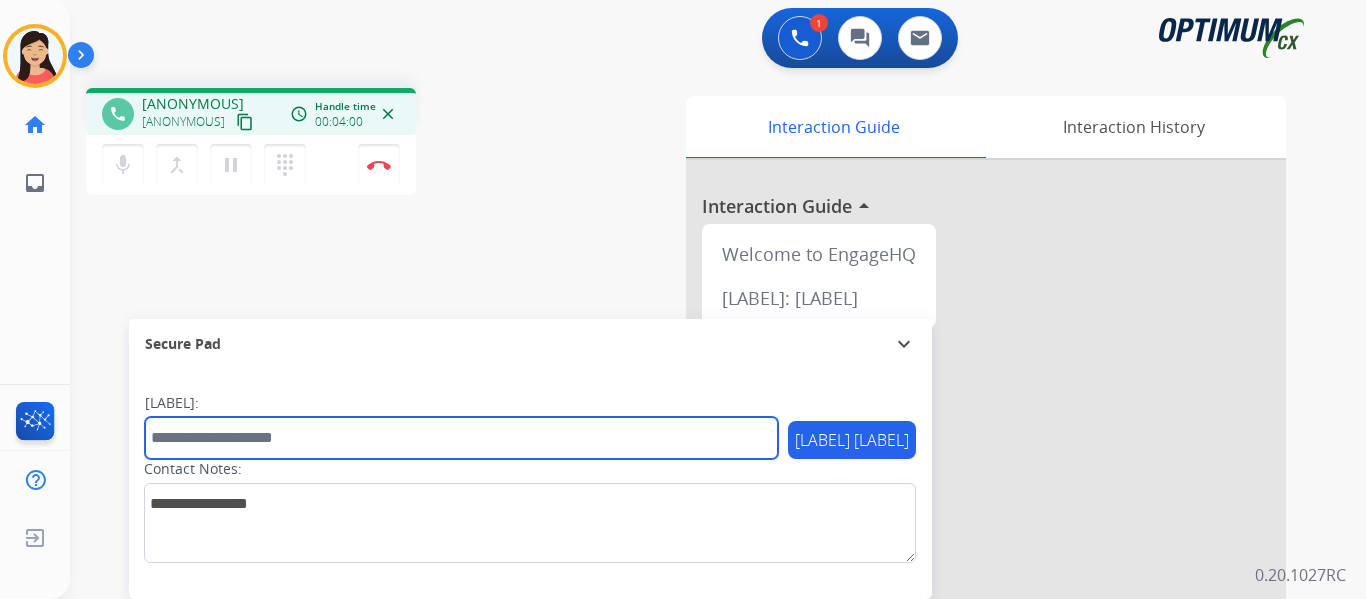 drag, startPoint x: 245, startPoint y: 439, endPoint x: 262, endPoint y: 443, distance: 17.464249 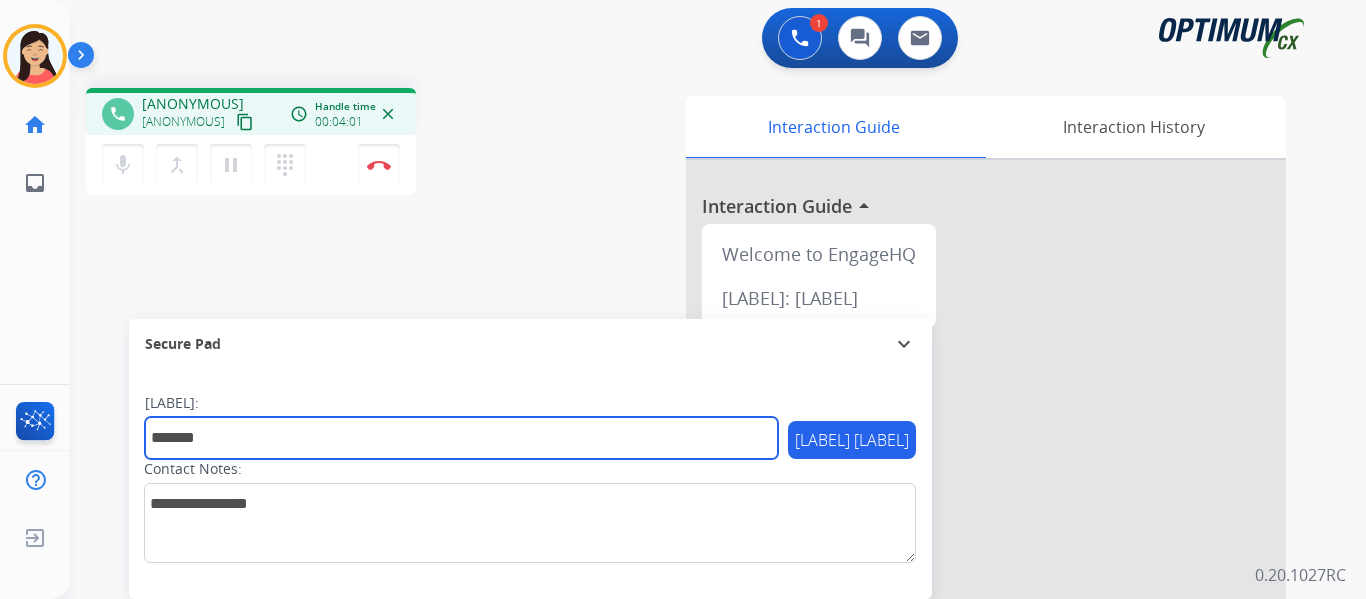 type on "*******" 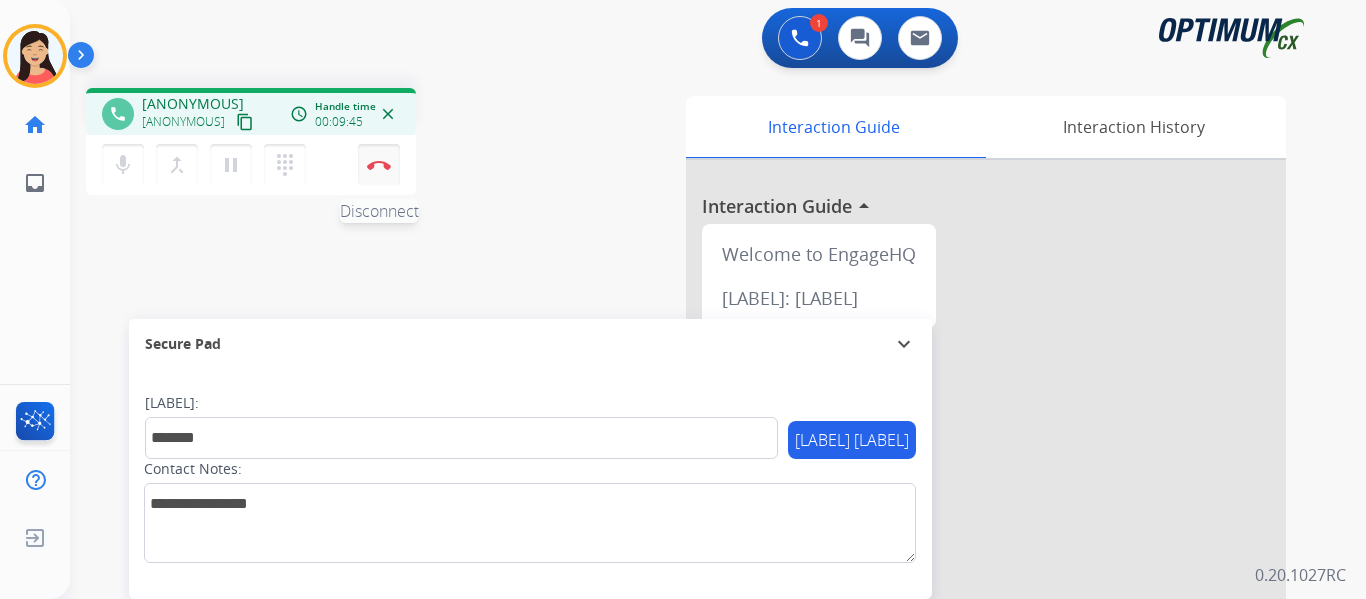 click at bounding box center (379, 165) 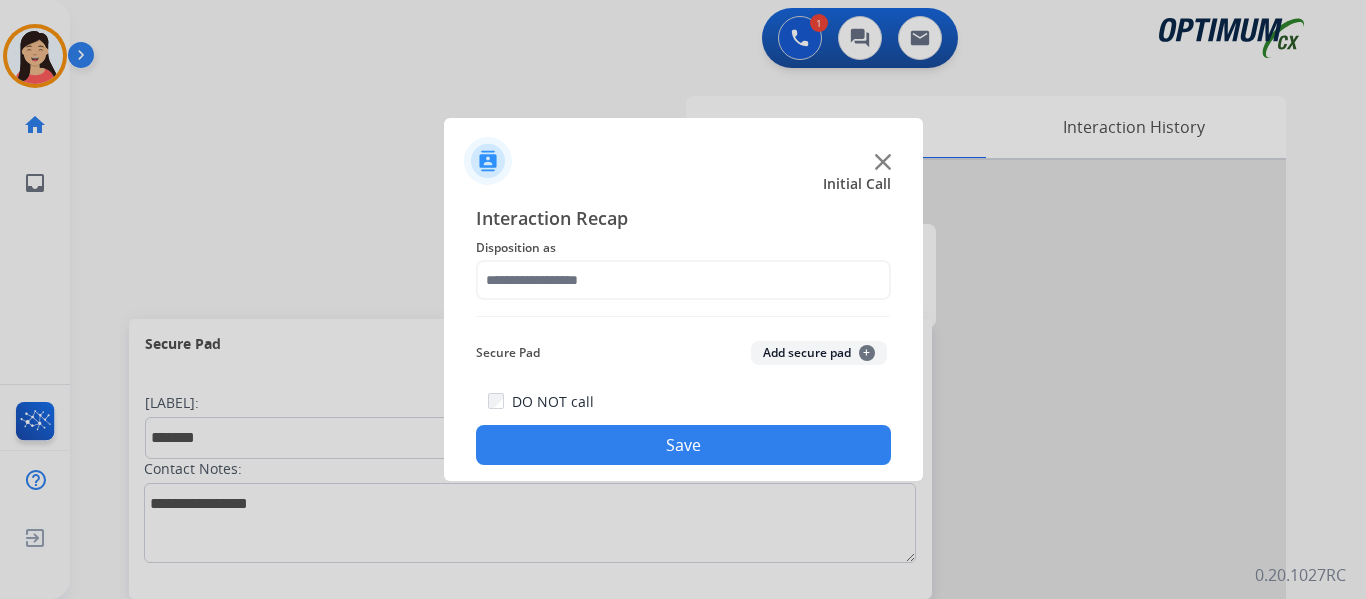 click on "Add secure pad  +" 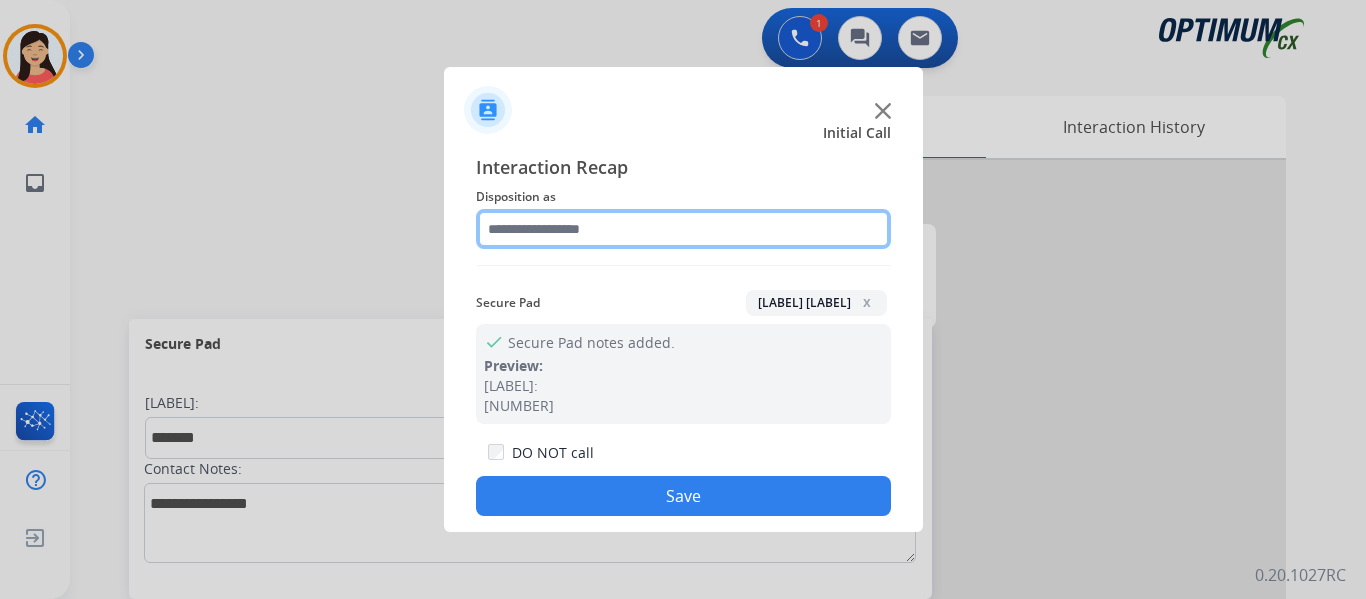 click 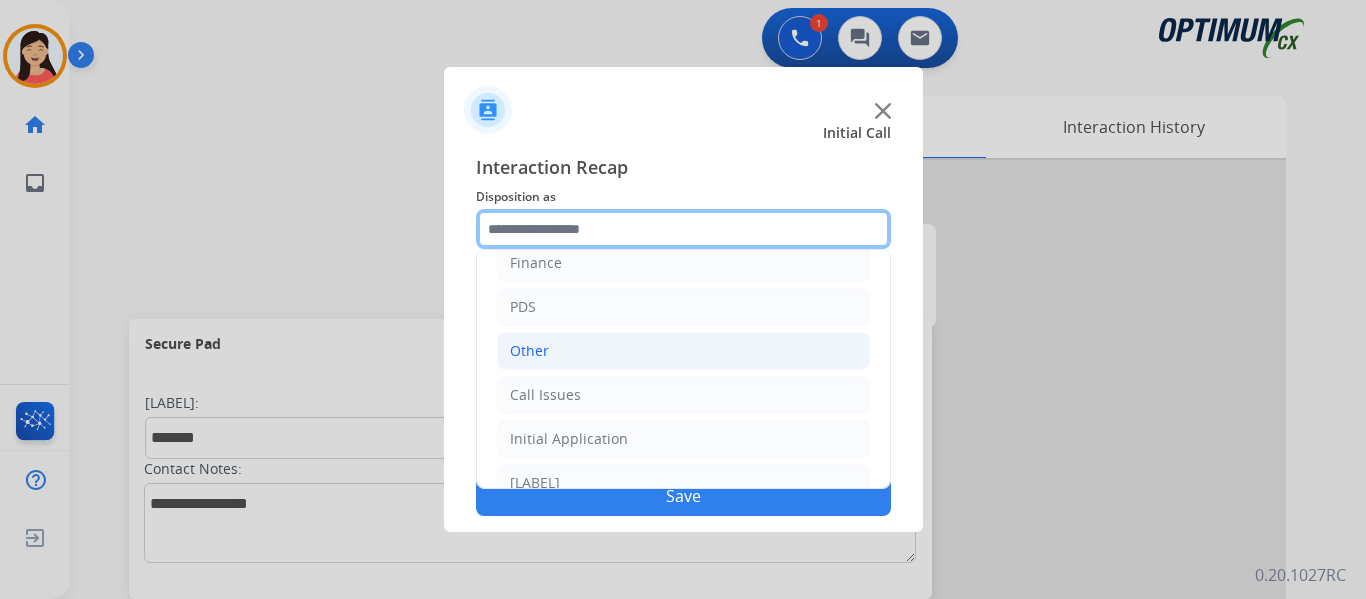 scroll, scrollTop: 100, scrollLeft: 0, axis: vertical 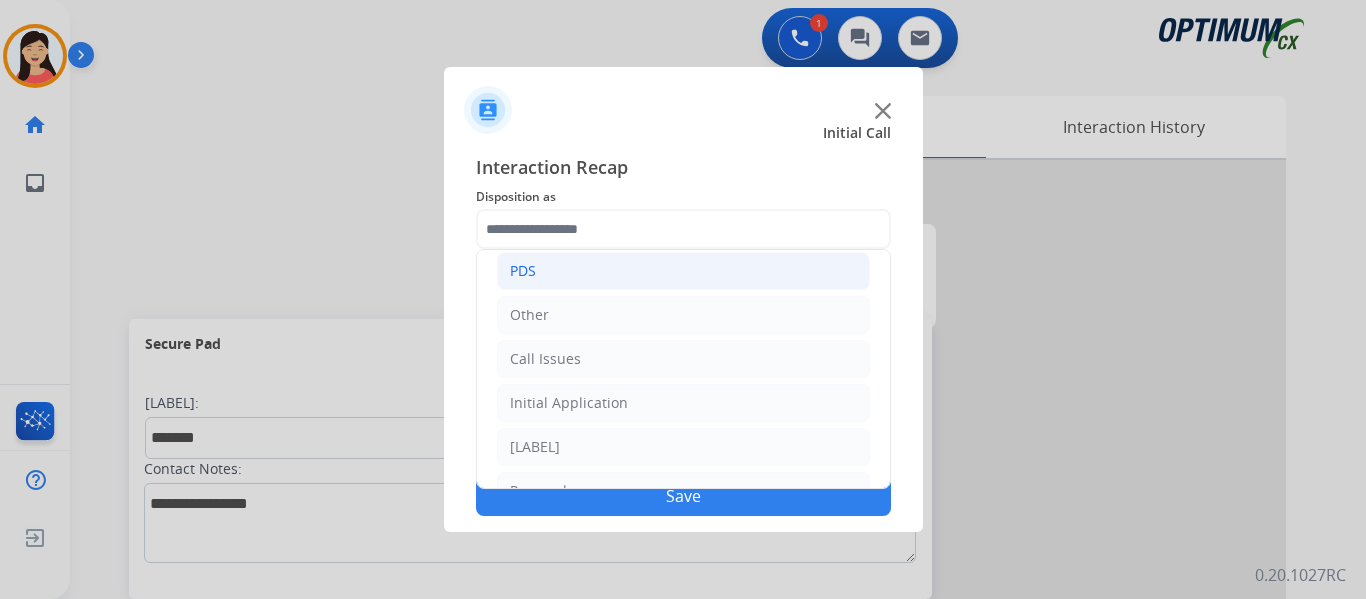 click on "PDS" 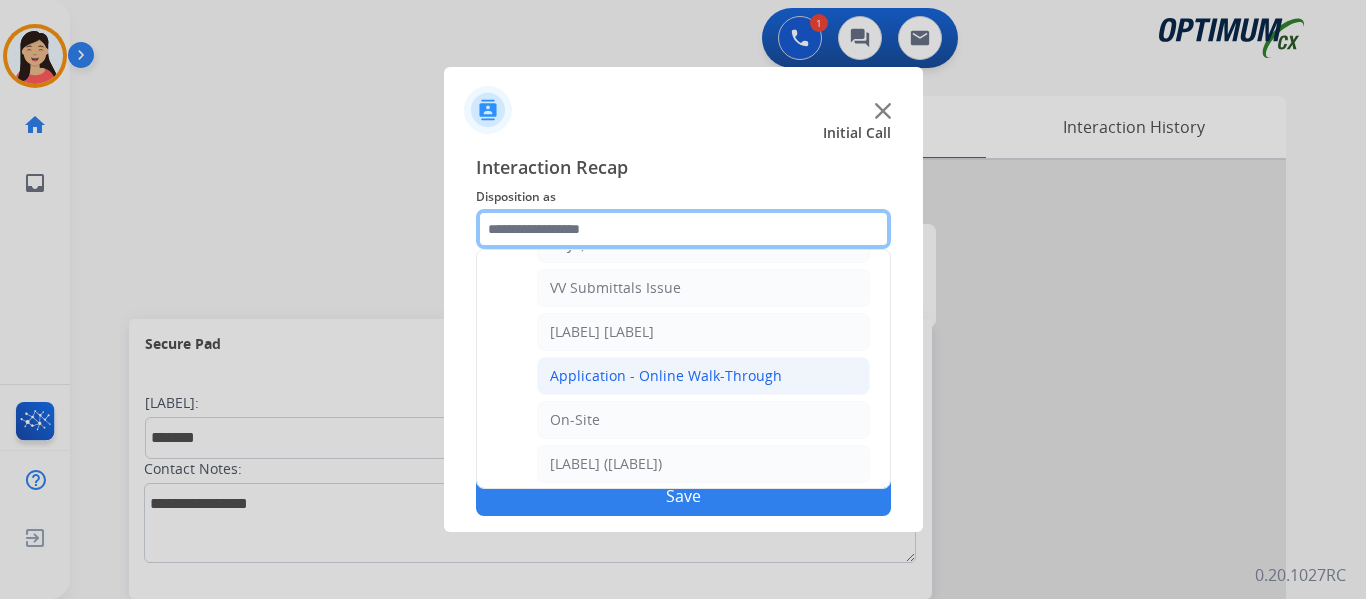 scroll, scrollTop: 400, scrollLeft: 0, axis: vertical 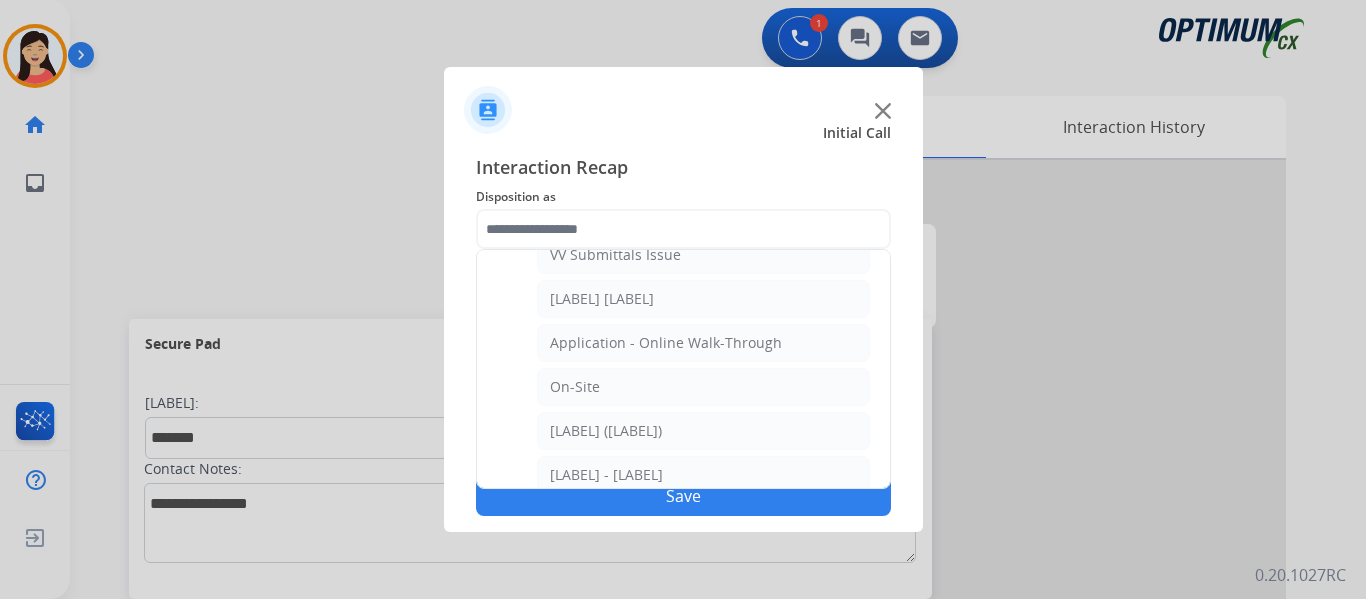 click on "Application - Online Walk-Through" 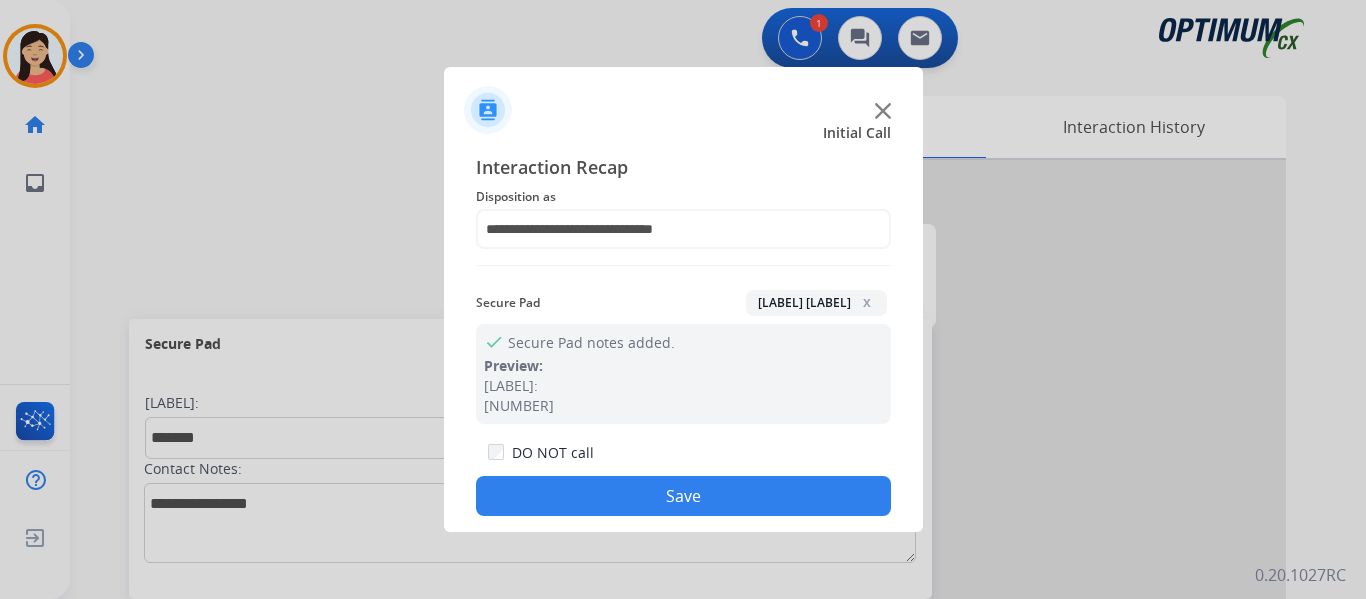 click on "Save" 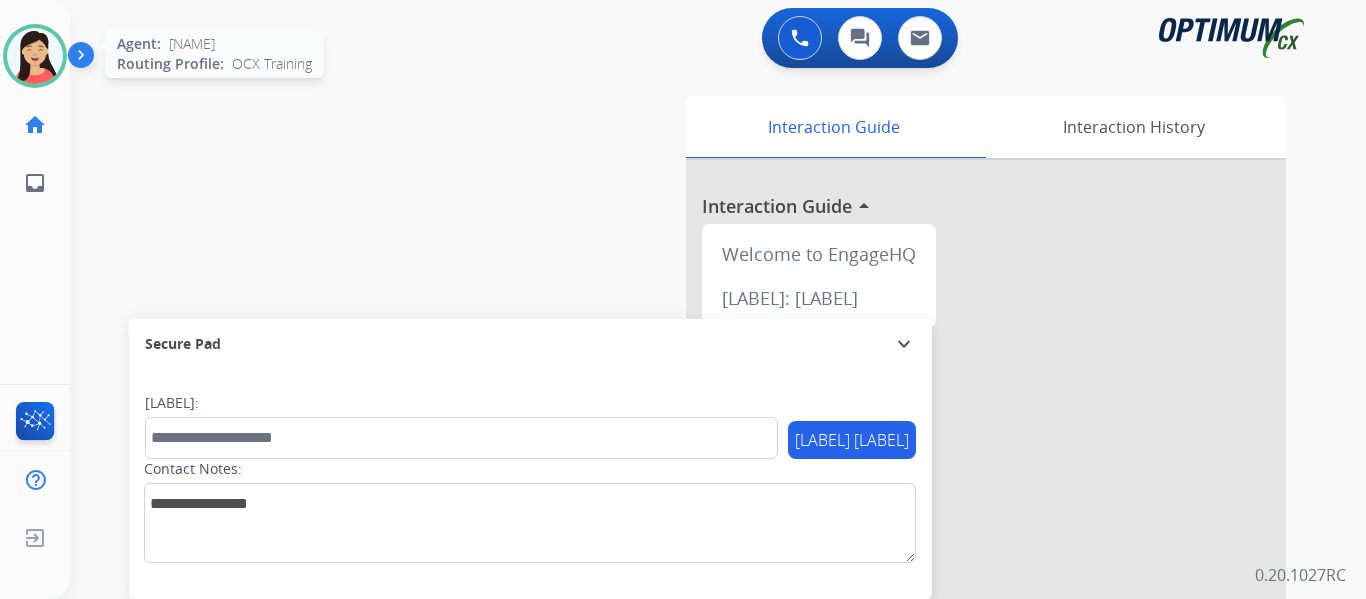 drag, startPoint x: 34, startPoint y: 52, endPoint x: 46, endPoint y: 63, distance: 16.27882 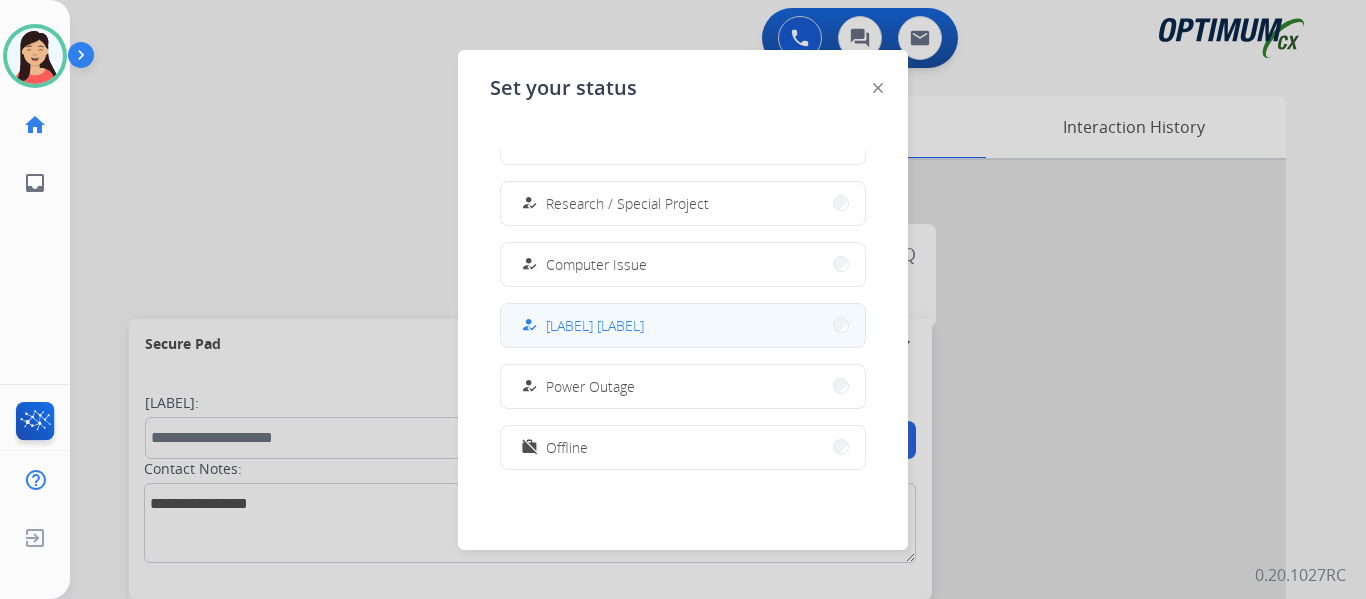 scroll, scrollTop: 499, scrollLeft: 0, axis: vertical 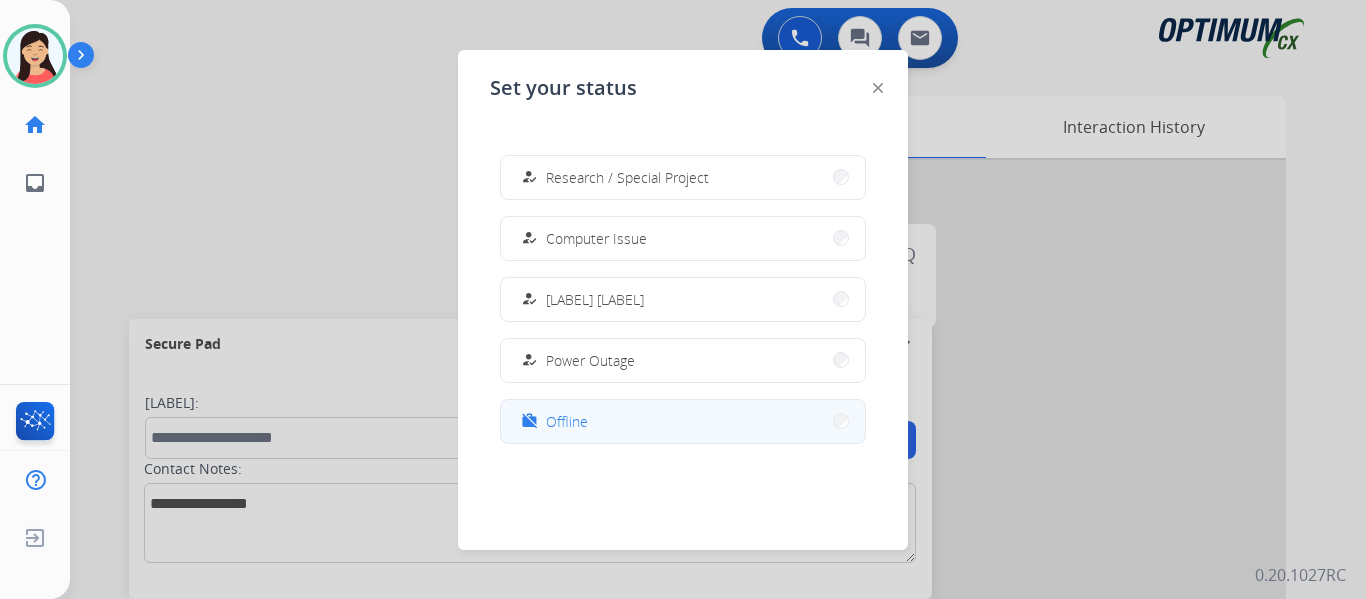 click on "work_off Offline" at bounding box center (683, 421) 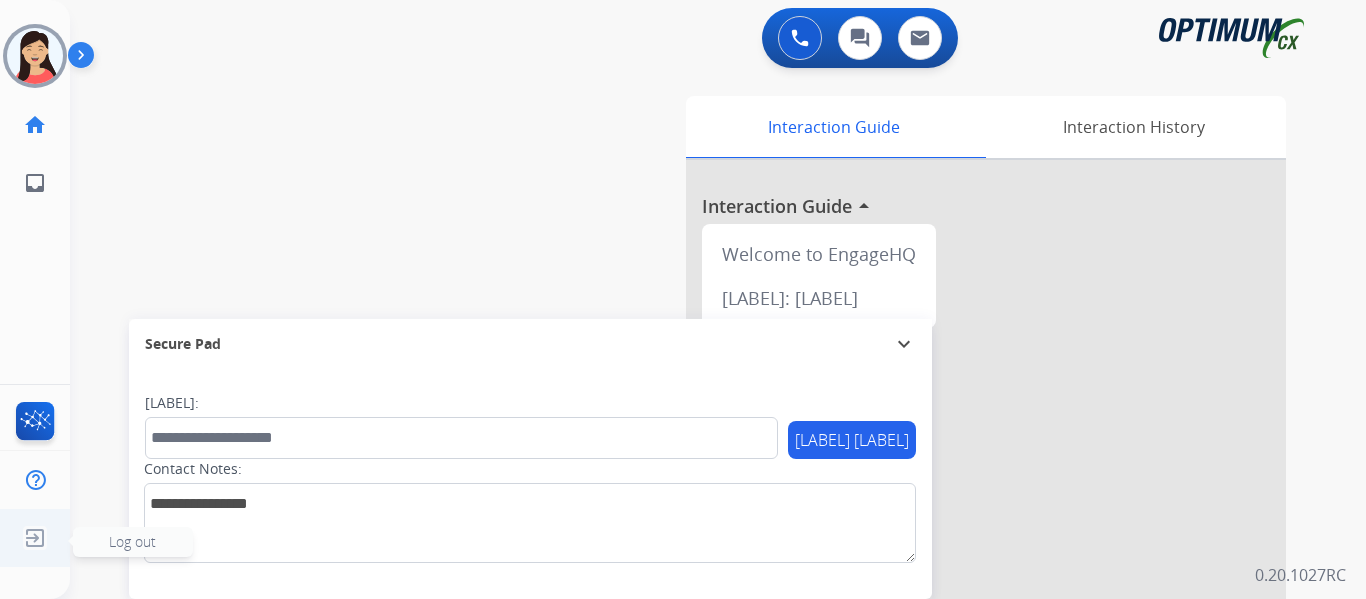 click 